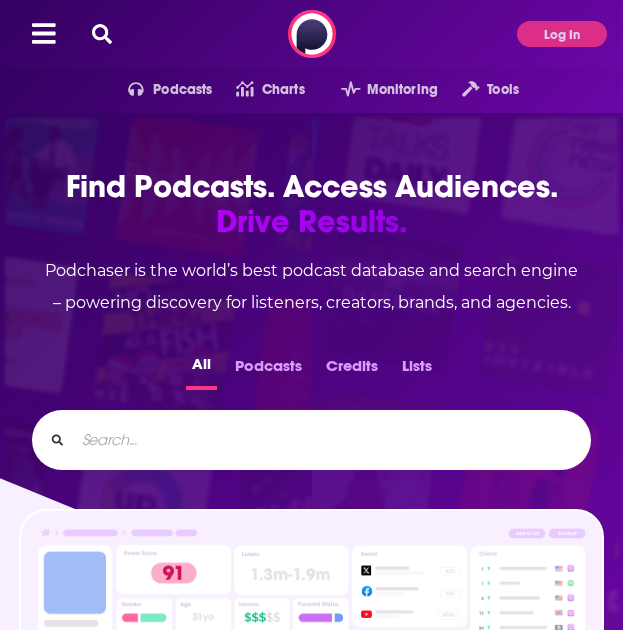scroll, scrollTop: 0, scrollLeft: 0, axis: both 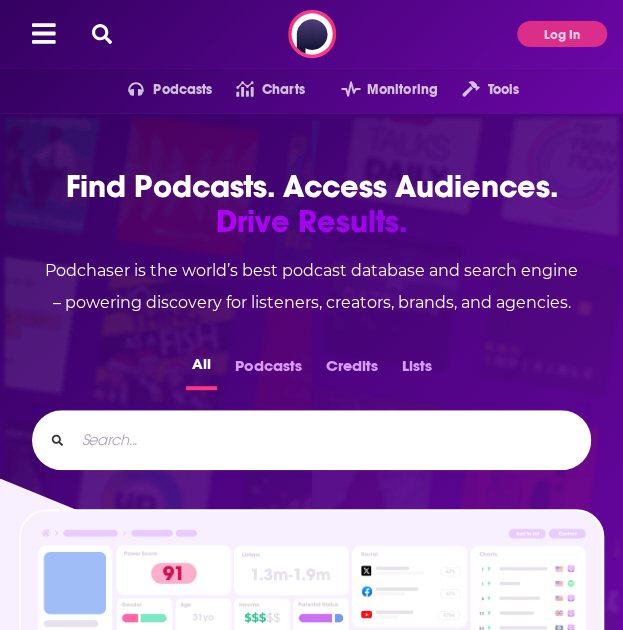 click 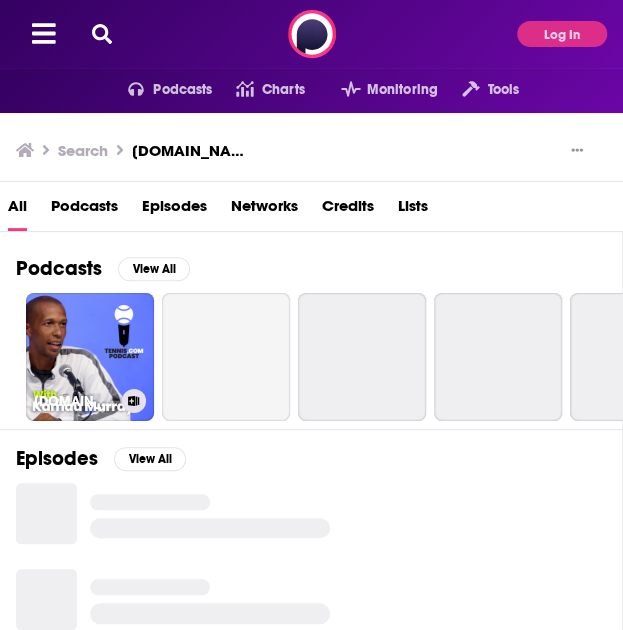 click on "[DOMAIN_NAME] Podcast" at bounding box center (90, 357) 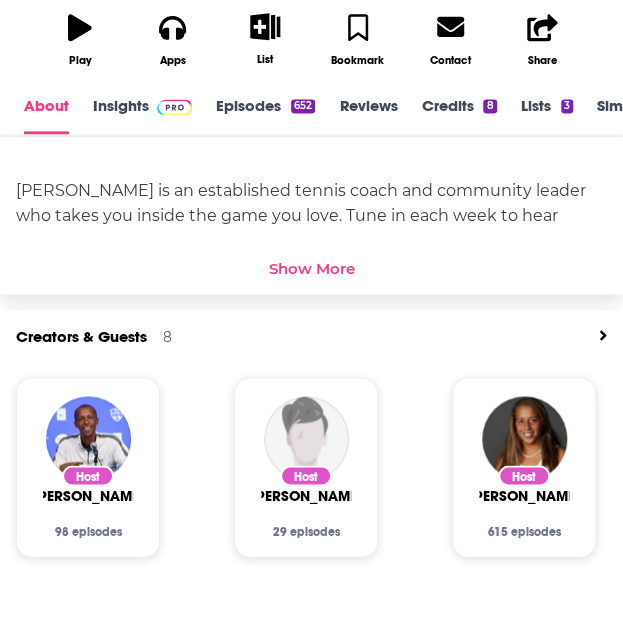 scroll, scrollTop: 652, scrollLeft: 0, axis: vertical 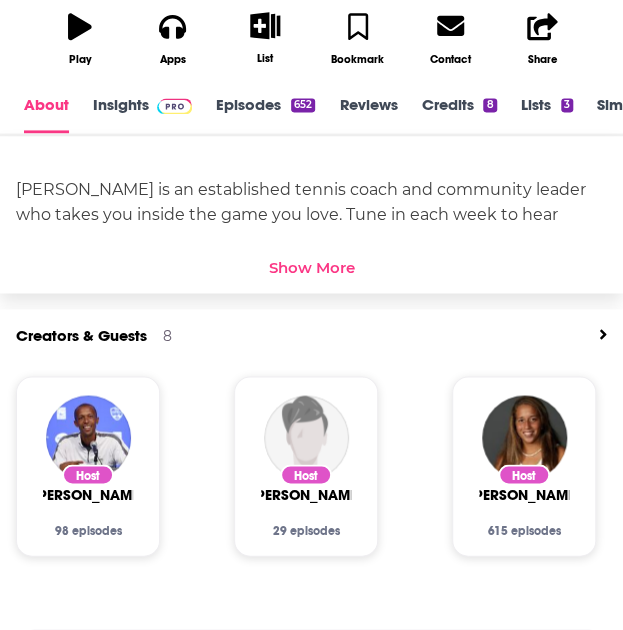 click on "Insights" at bounding box center [142, 114] 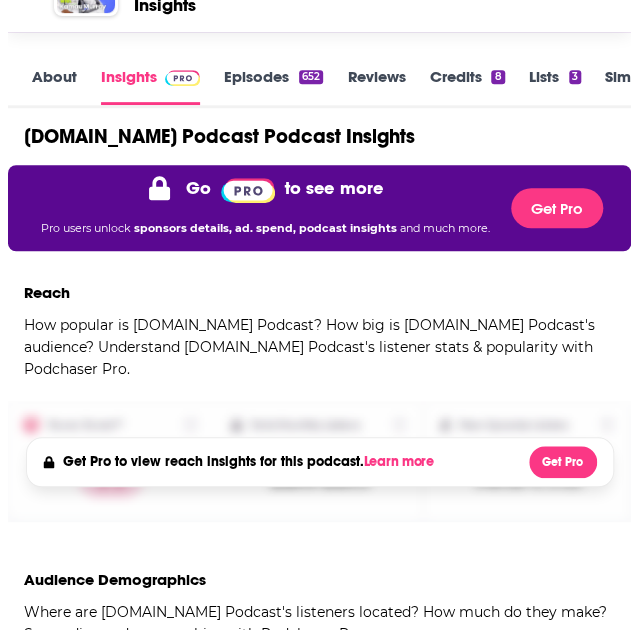 scroll, scrollTop: 0, scrollLeft: 0, axis: both 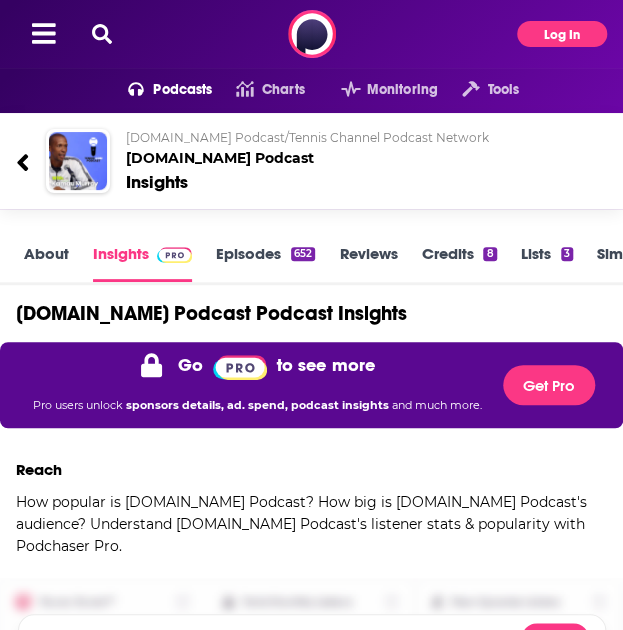 click on "Log In" at bounding box center (562, 34) 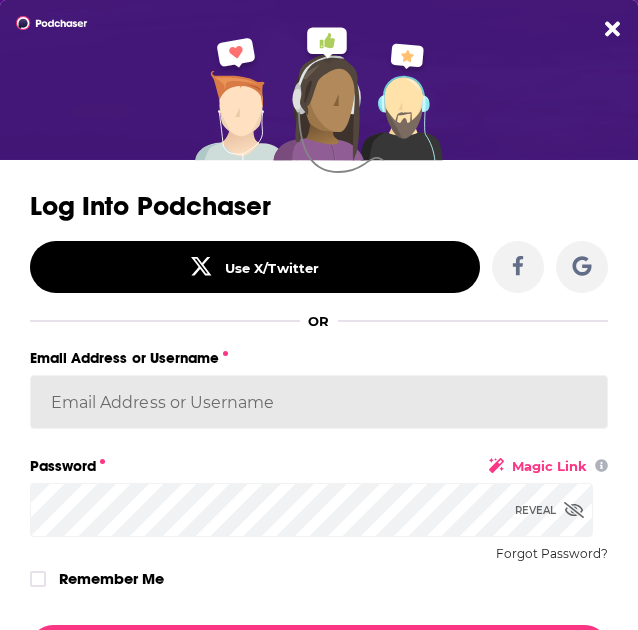 type on "[EMAIL_ADDRESS][DOMAIN_NAME]" 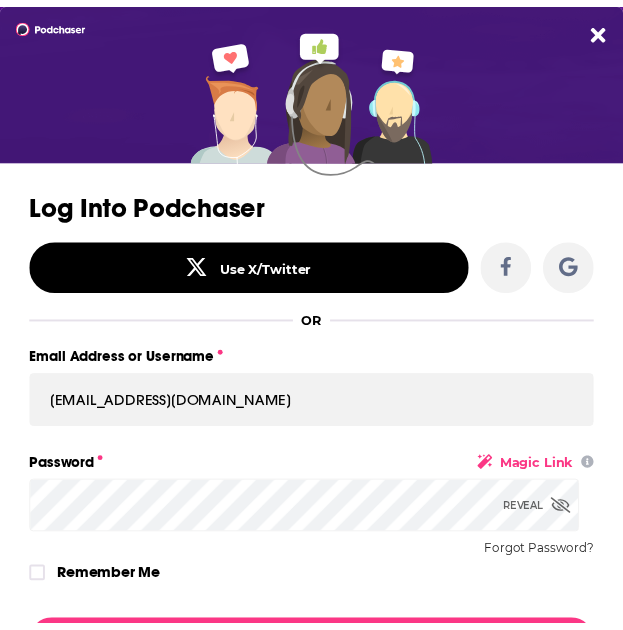 scroll, scrollTop: 164, scrollLeft: 0, axis: vertical 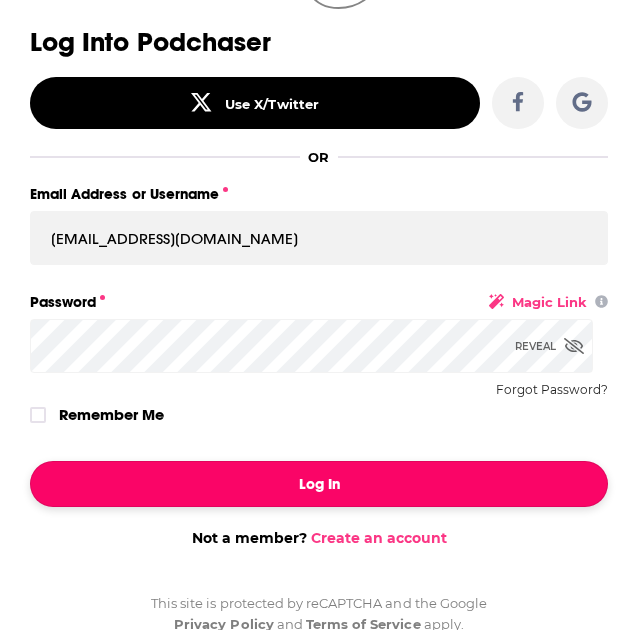 click on "Log In" at bounding box center (319, 484) 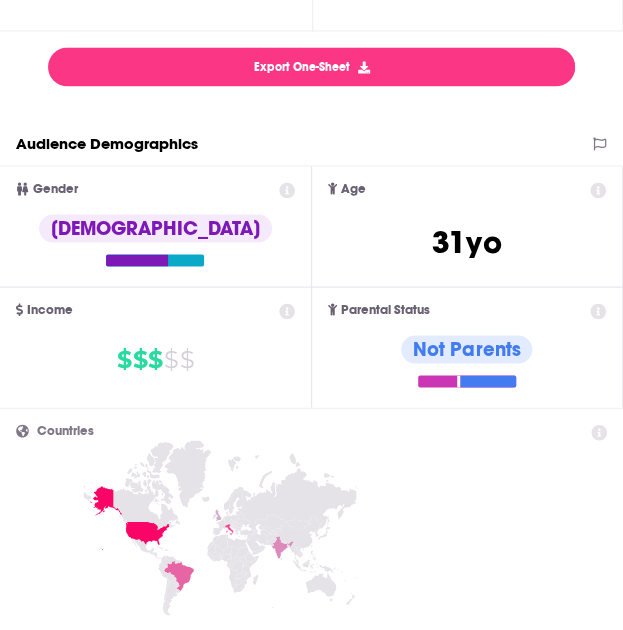 scroll, scrollTop: 762, scrollLeft: 0, axis: vertical 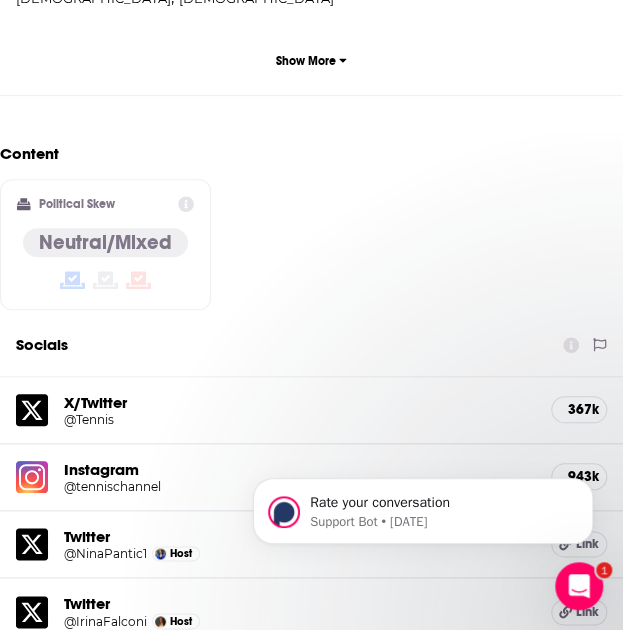 click 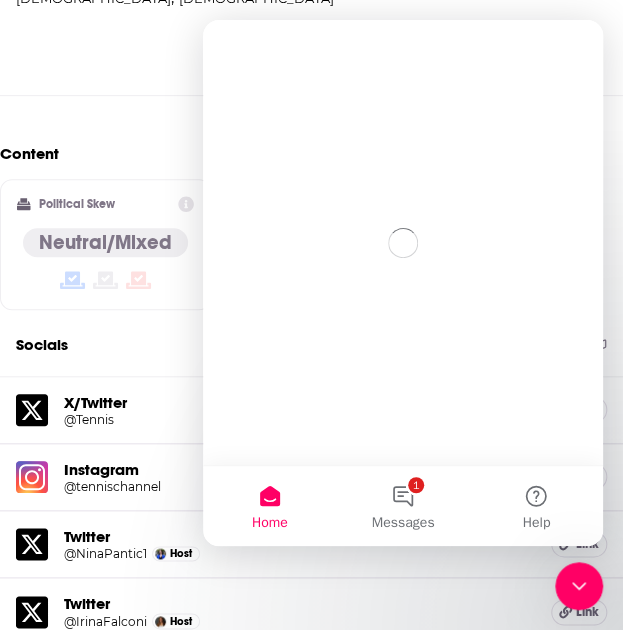 scroll, scrollTop: 0, scrollLeft: 0, axis: both 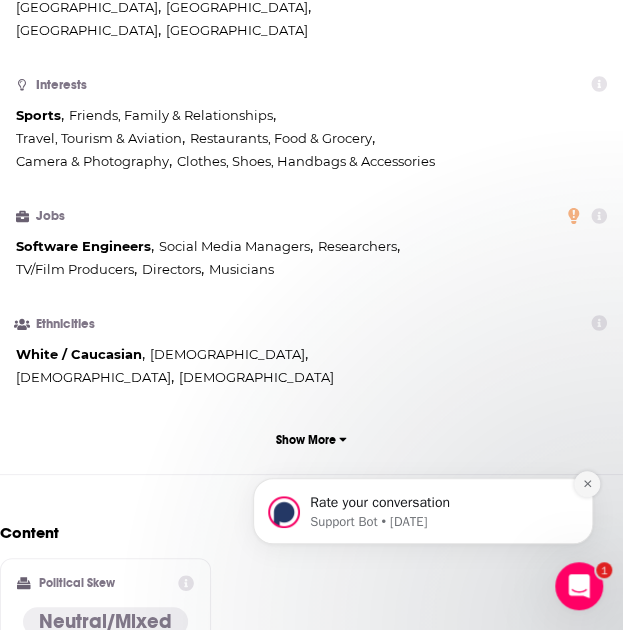 click 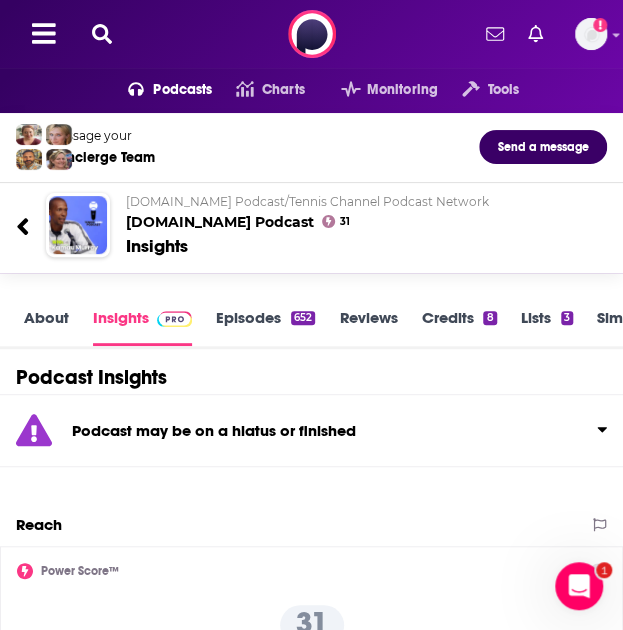 scroll, scrollTop: 381, scrollLeft: 0, axis: vertical 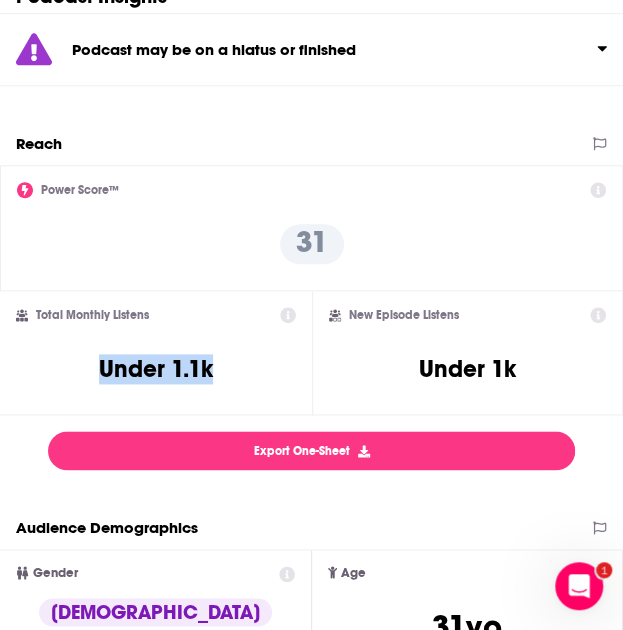 drag, startPoint x: 98, startPoint y: 367, endPoint x: 238, endPoint y: 369, distance: 140.01428 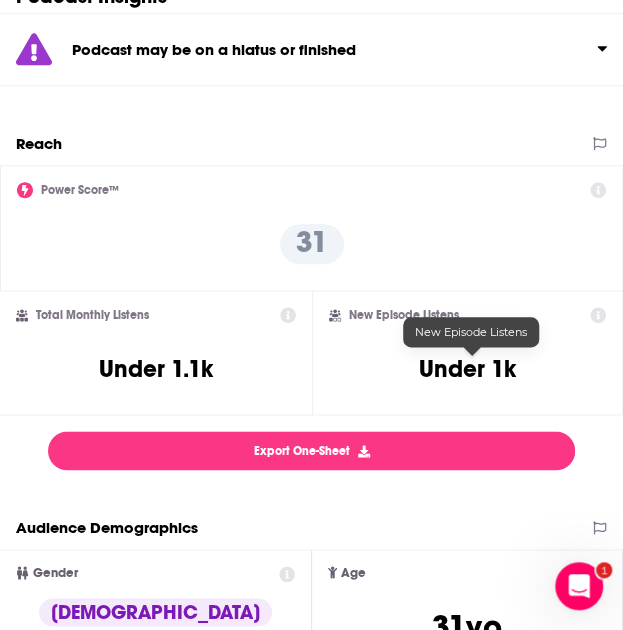 click on "Under 1k" at bounding box center (467, 369) 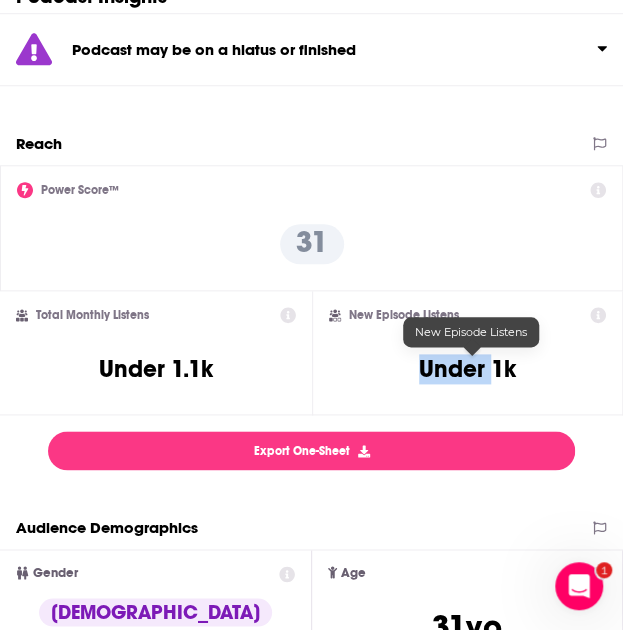 click on "Under 1k" at bounding box center [467, 369] 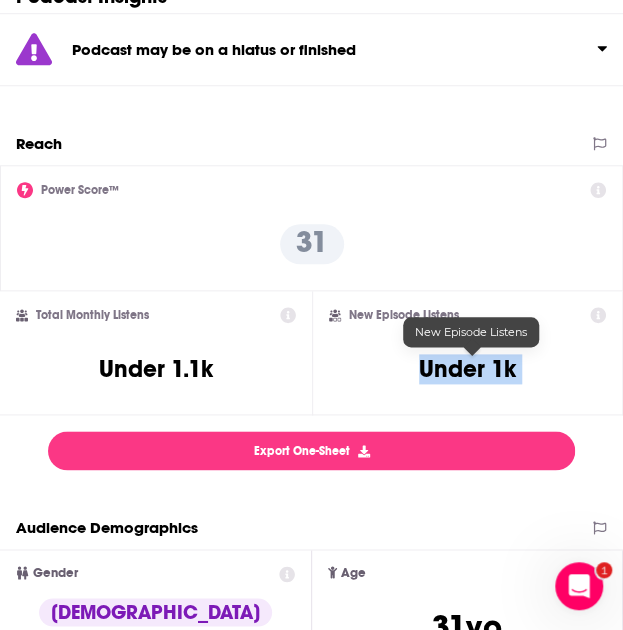 click on "Under 1k" at bounding box center (467, 369) 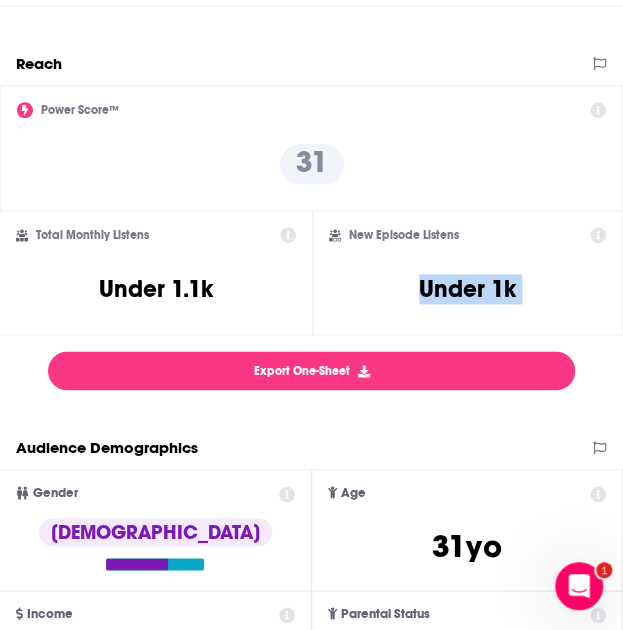scroll, scrollTop: 0, scrollLeft: 0, axis: both 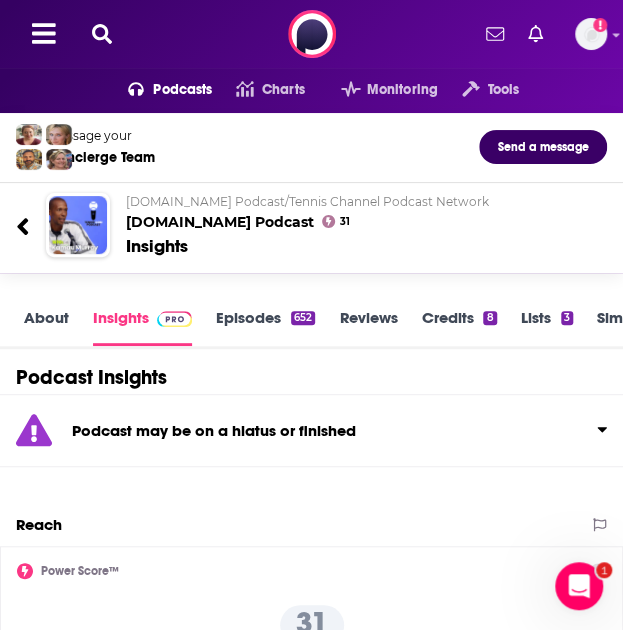 click 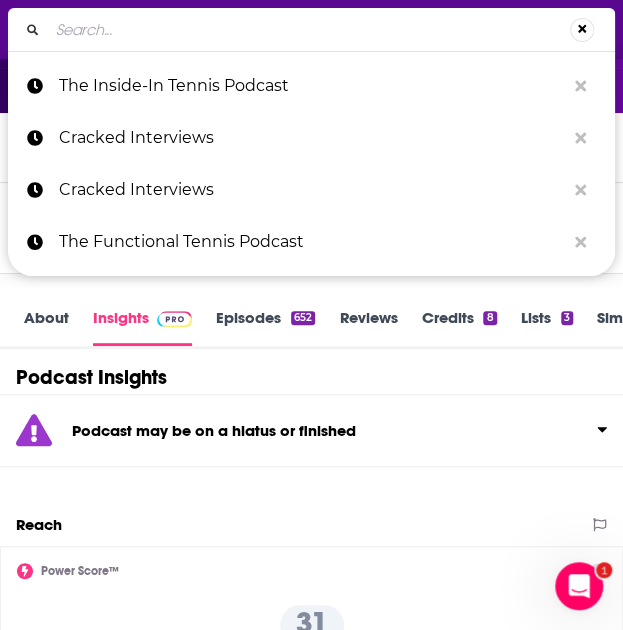 type on "Behind the Racquet Pod" 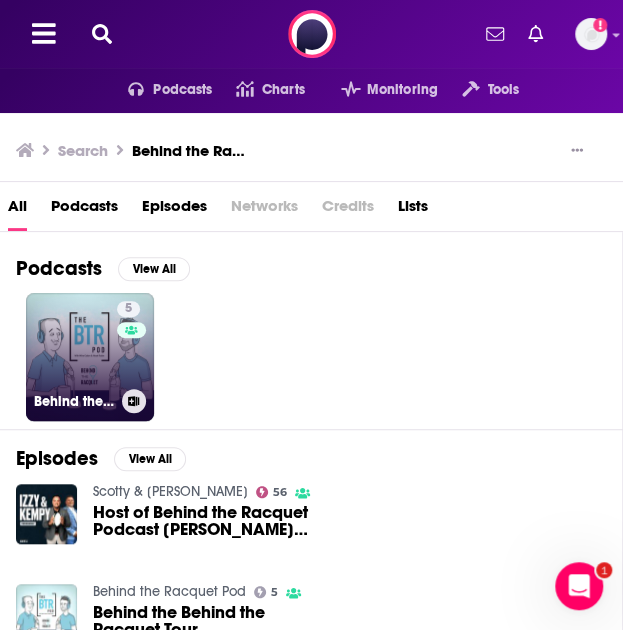 click on "5 Behind the Racquet Pod" at bounding box center (90, 357) 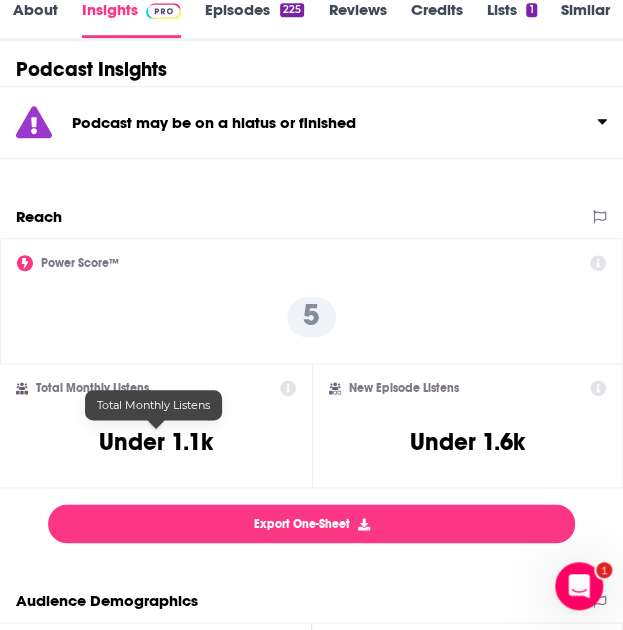 scroll, scrollTop: 304, scrollLeft: 0, axis: vertical 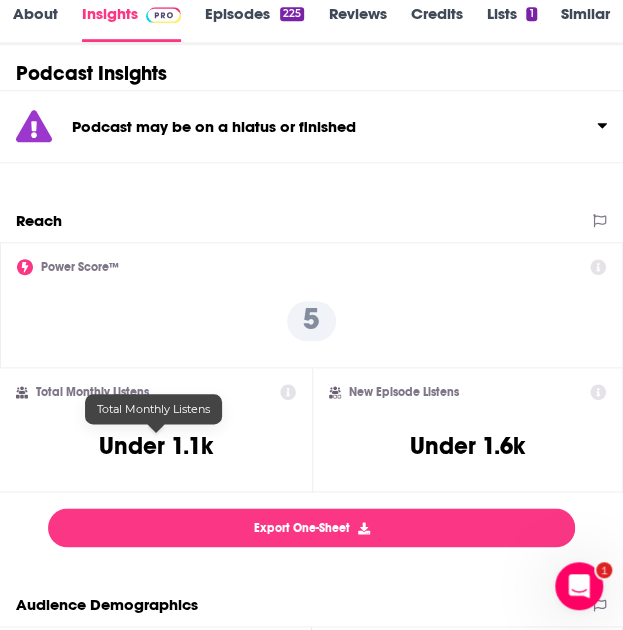 click on "Under 1.1k" at bounding box center (156, 446) 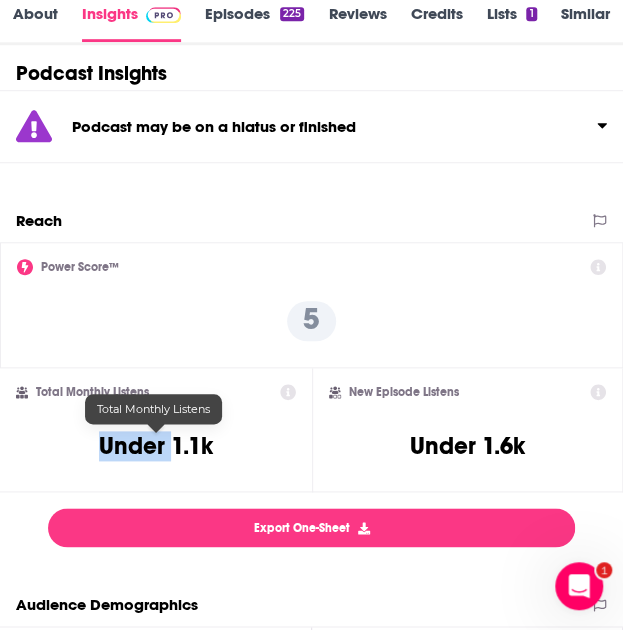 click on "Under 1.1k" at bounding box center (156, 446) 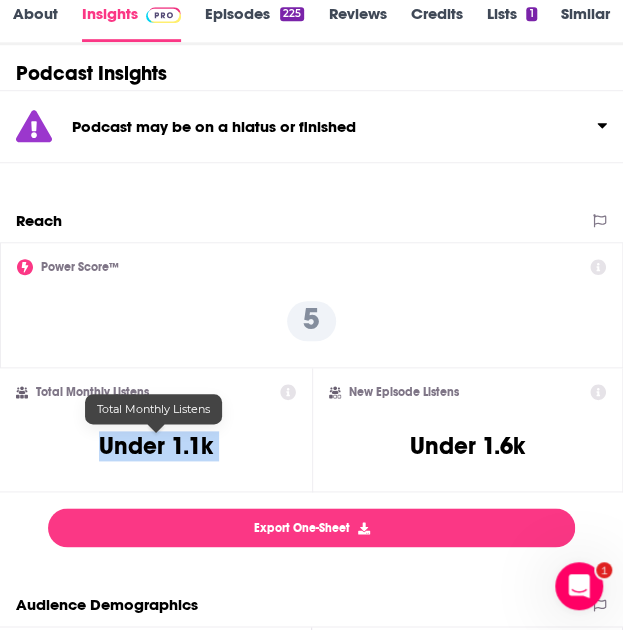 click on "Under 1.1k" at bounding box center [156, 446] 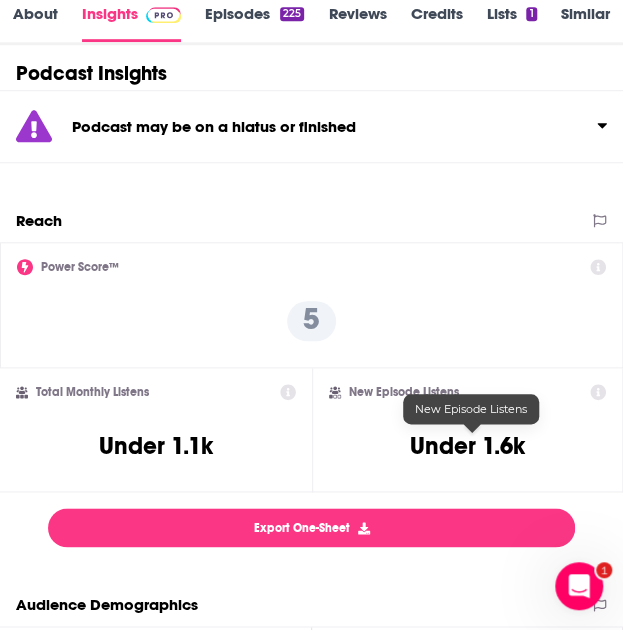 click on "Under 1.6k" at bounding box center [467, 446] 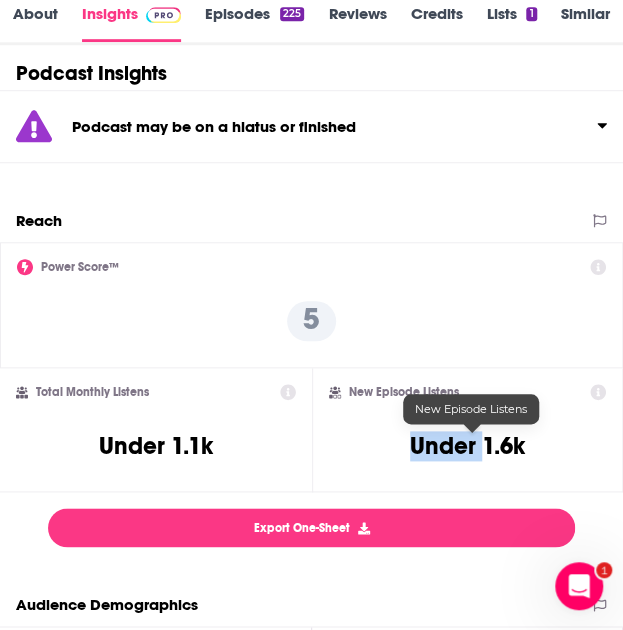 click on "Under 1.6k" at bounding box center (467, 446) 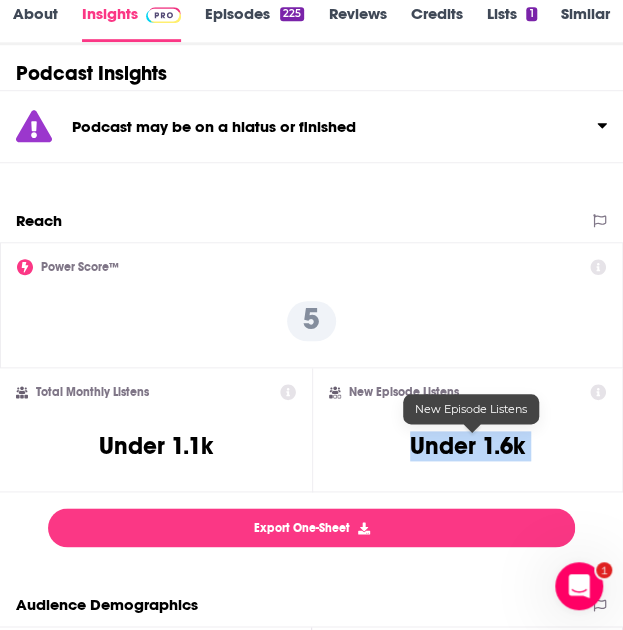 click on "Under 1.6k" at bounding box center (467, 446) 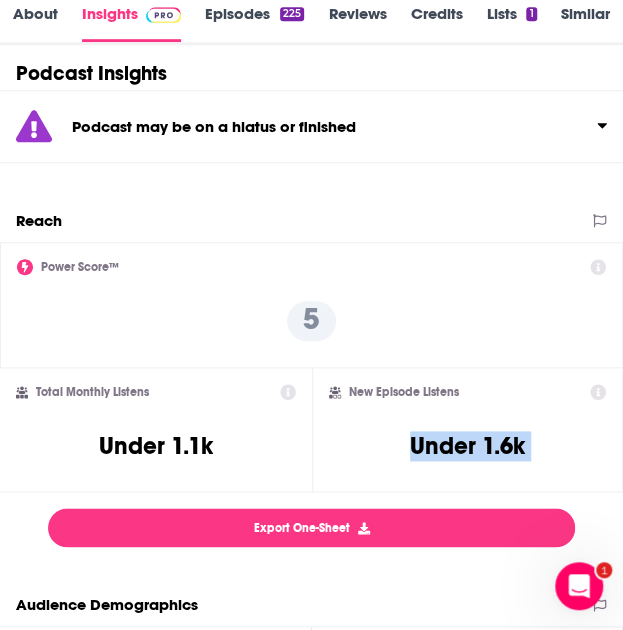 click on "Power Score™ 5" at bounding box center [311, 305] 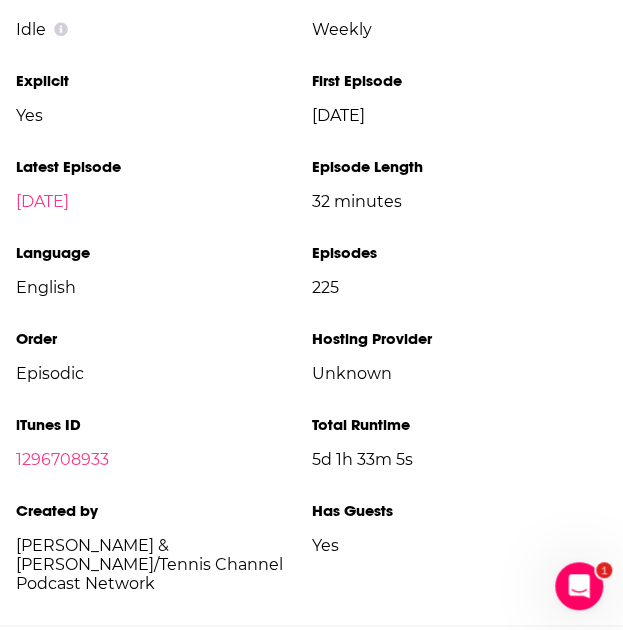 scroll, scrollTop: 4028, scrollLeft: 0, axis: vertical 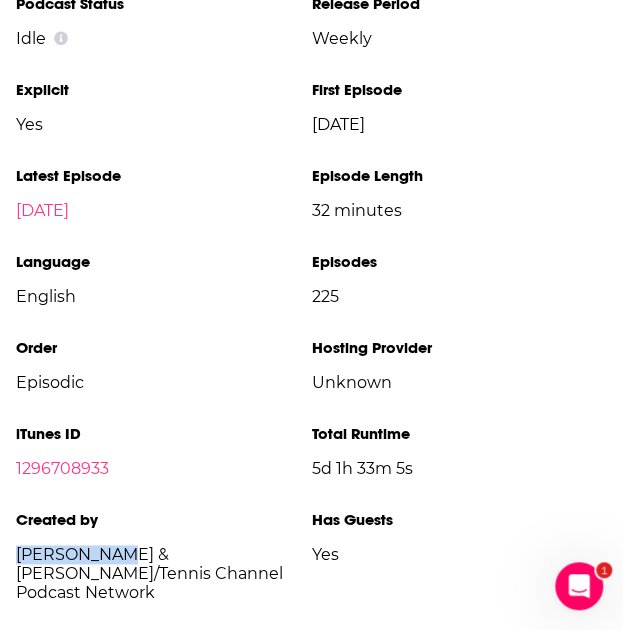 drag, startPoint x: 14, startPoint y: 492, endPoint x: 112, endPoint y: 497, distance: 98.12747 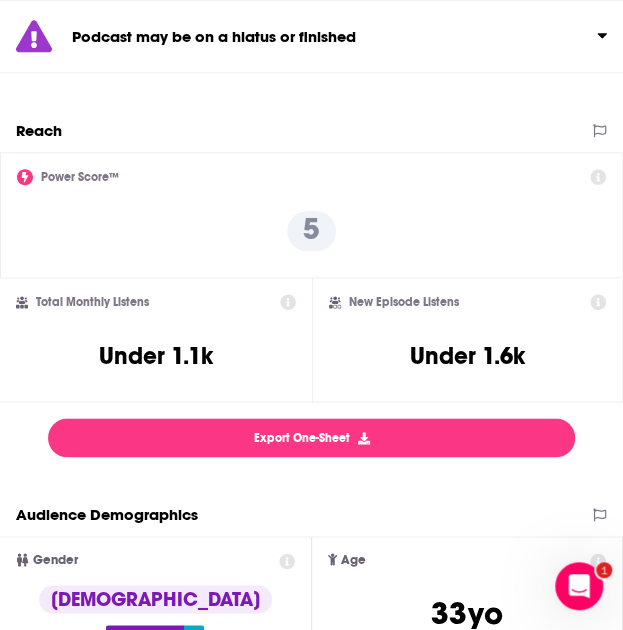 scroll, scrollTop: 0, scrollLeft: 0, axis: both 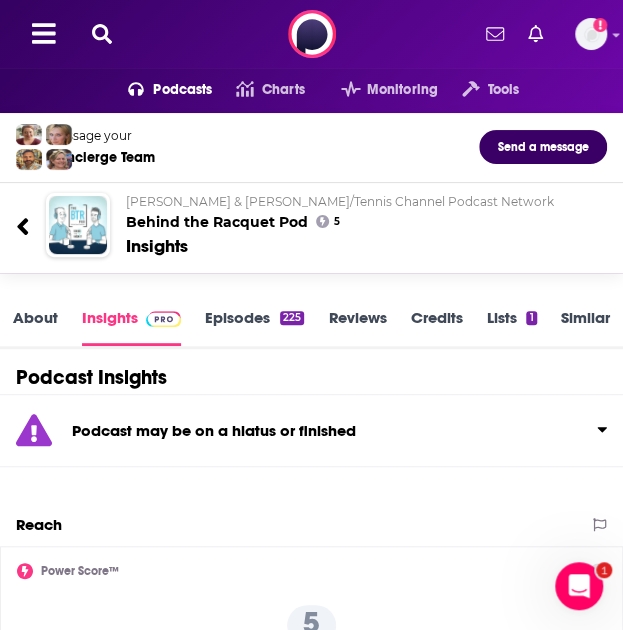 click on "Podcasts Charts Monitoring Tools For Business For Podcasters More Add a profile image" at bounding box center (311, 34) 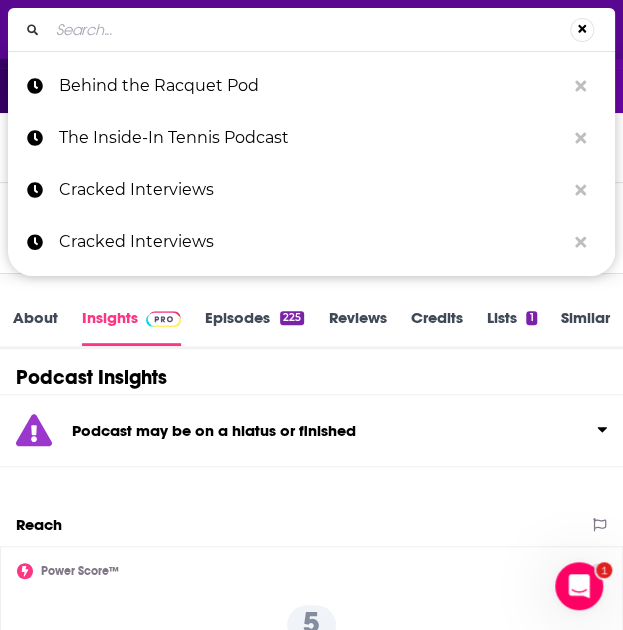 type on "Unanimo Deportes" 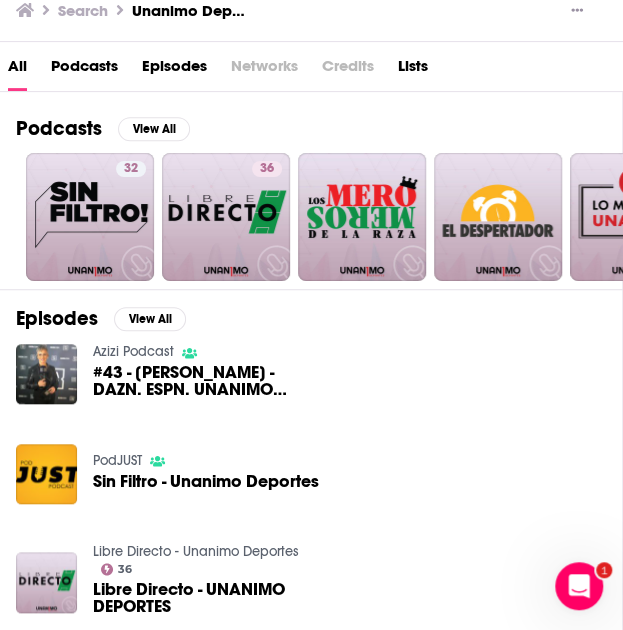 scroll, scrollTop: 0, scrollLeft: 0, axis: both 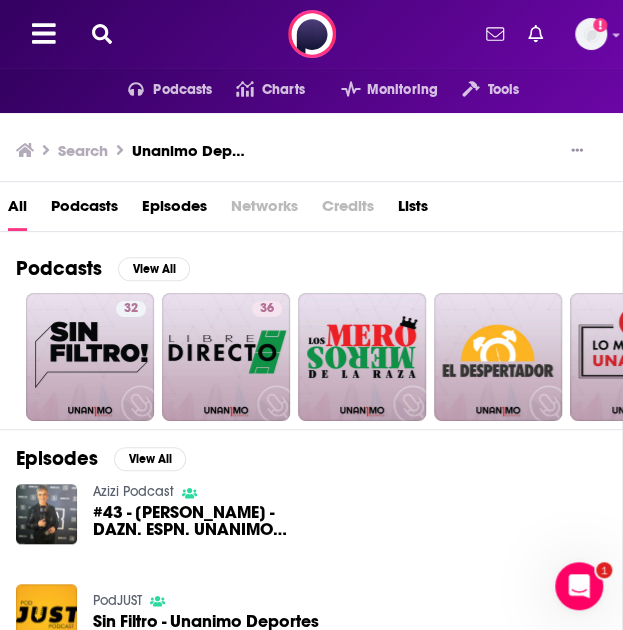 click 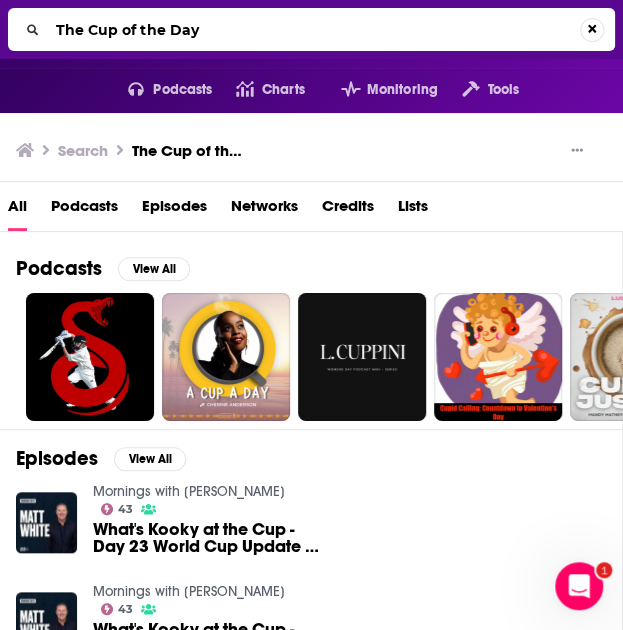 click on "The Cup of the Day" at bounding box center (309, 30) 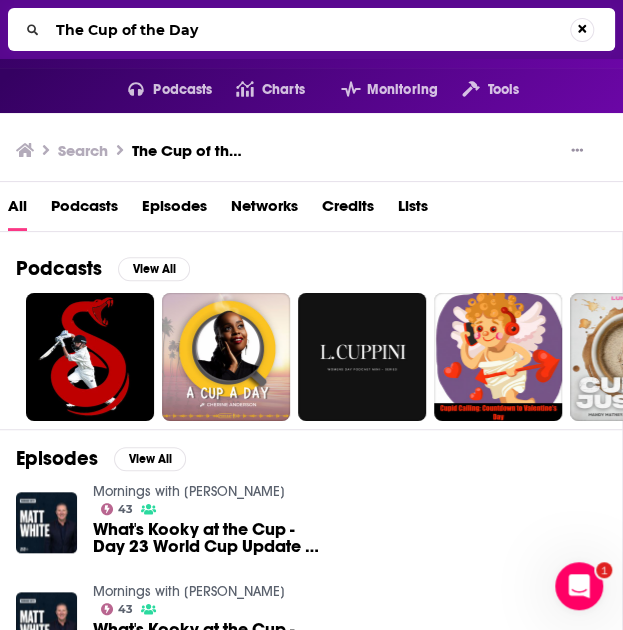 paste on "La Copa Al Día" 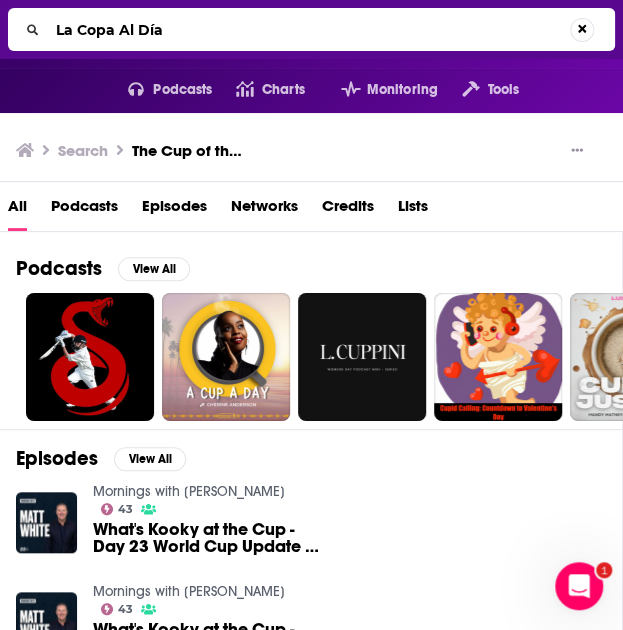 type on "La Copa Al Día" 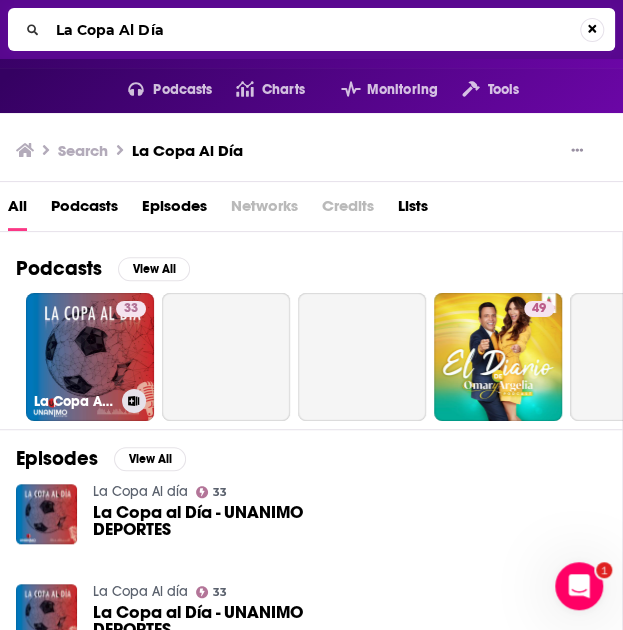 click on "33 La Copa Al día" at bounding box center [90, 357] 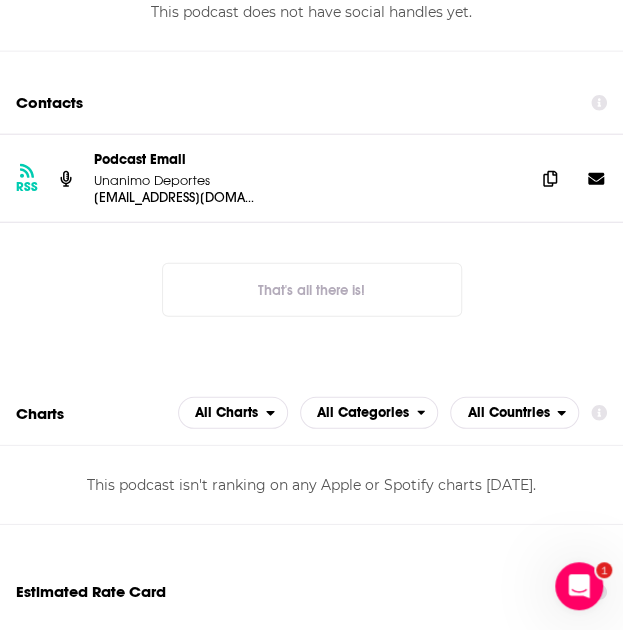 scroll, scrollTop: 1139, scrollLeft: 0, axis: vertical 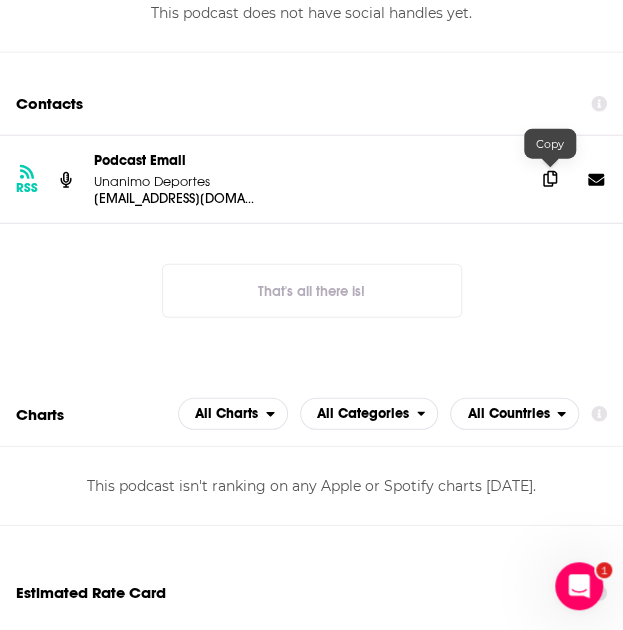 click at bounding box center [550, 179] 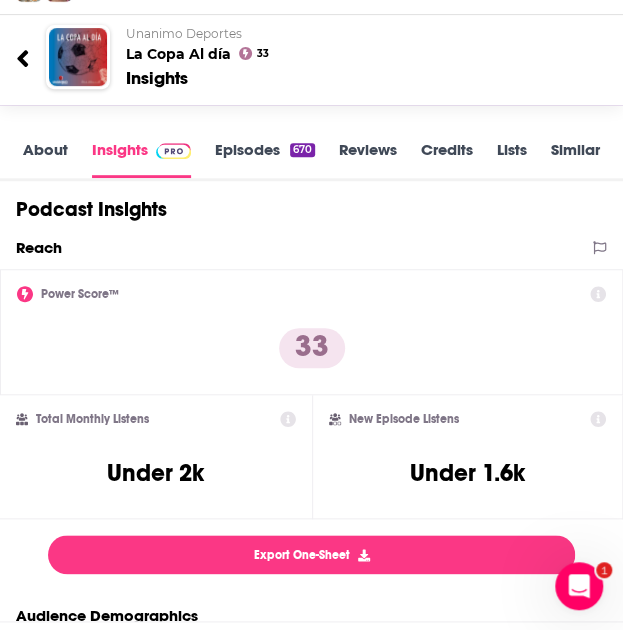 scroll, scrollTop: 0, scrollLeft: 0, axis: both 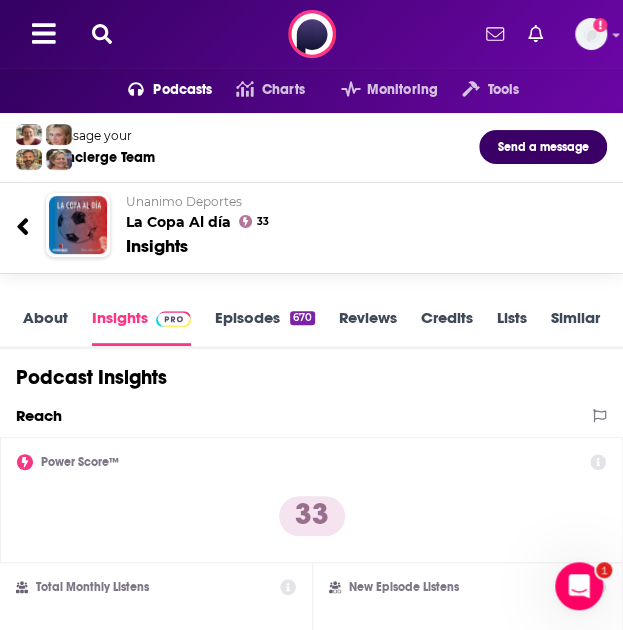 click 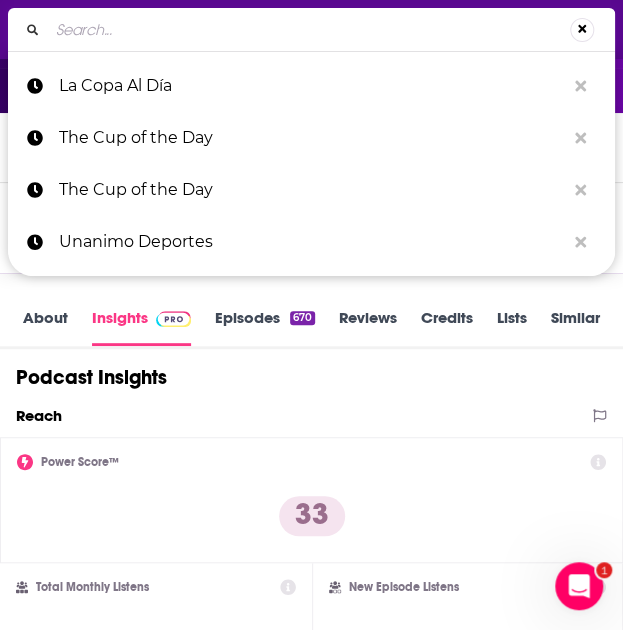 type on "Sport Social" 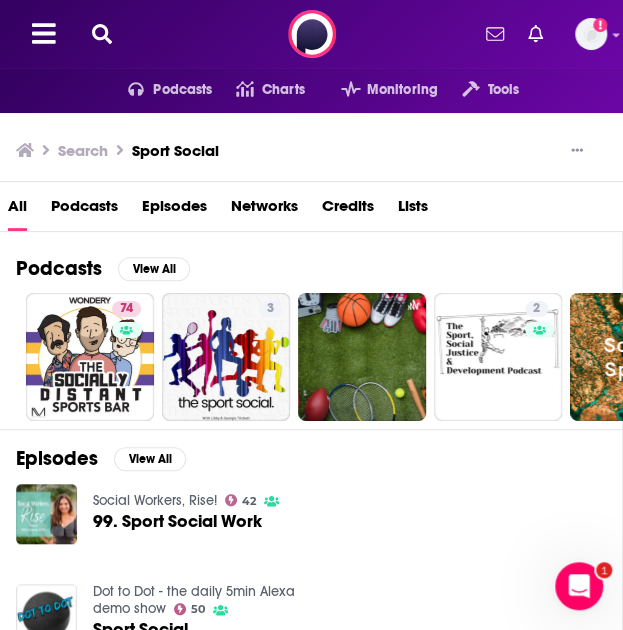 click 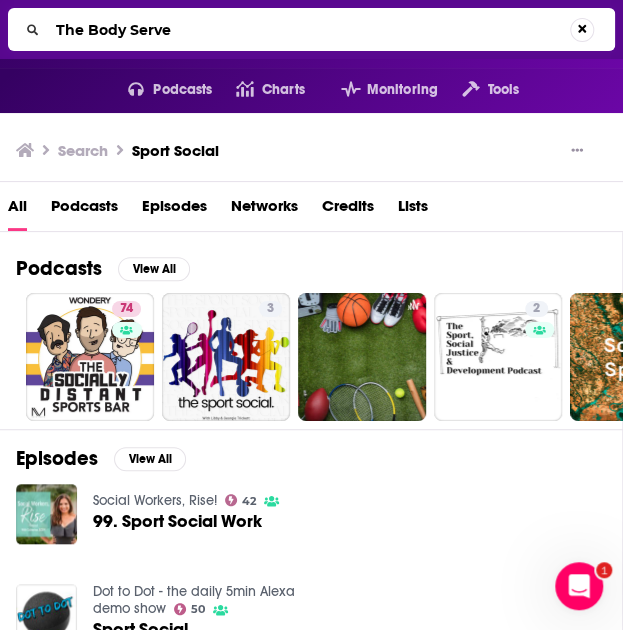 type on "The Body Serve" 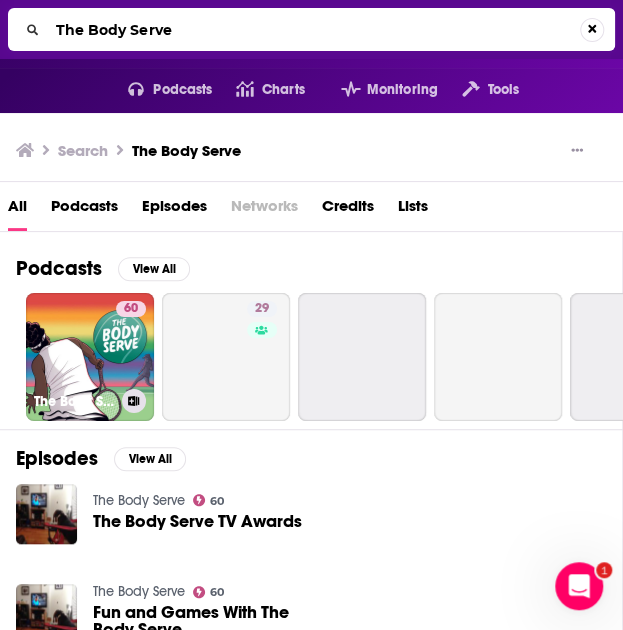 click on "60" at bounding box center (131, 345) 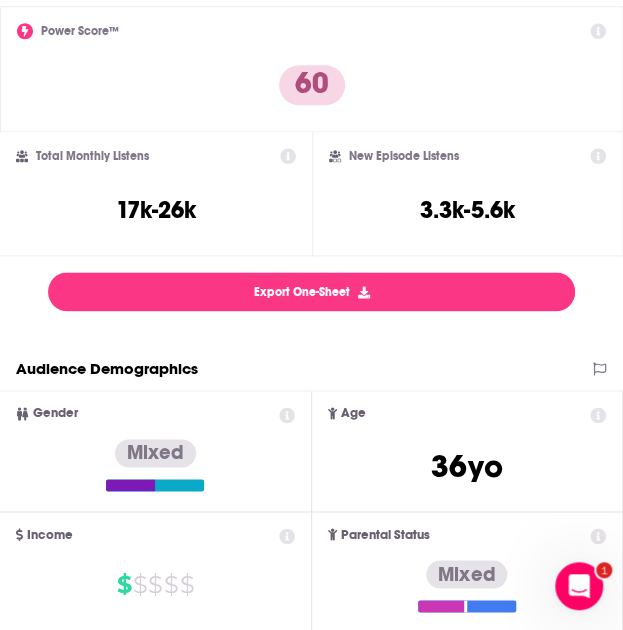 scroll, scrollTop: 420, scrollLeft: 0, axis: vertical 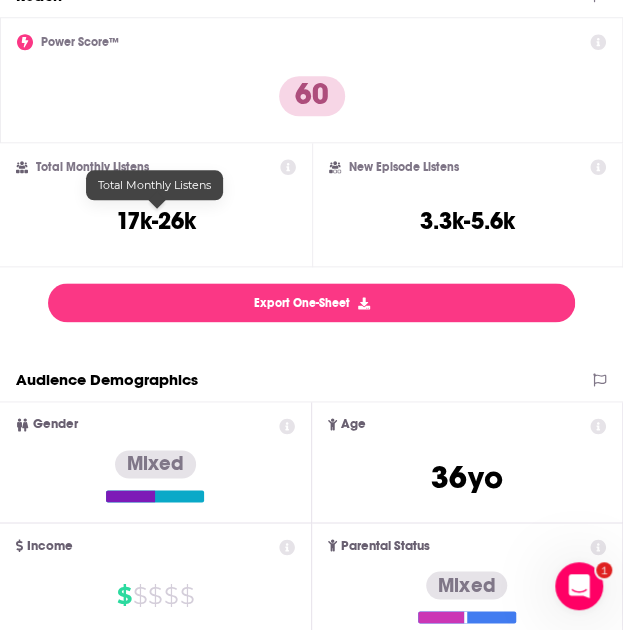 click on "17k-26k" at bounding box center [156, 221] 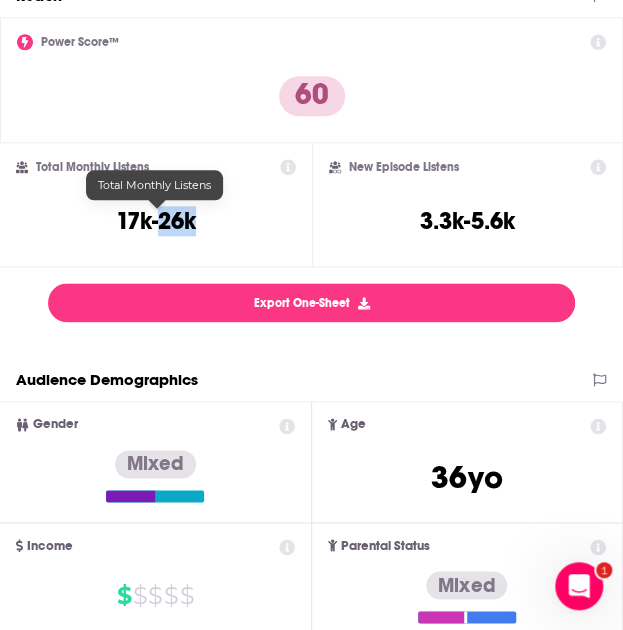 click on "17k-26k" at bounding box center [156, 221] 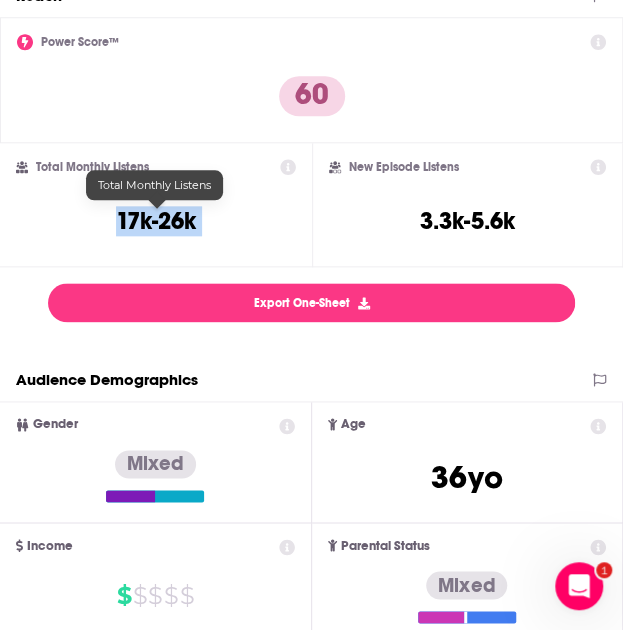 click on "17k-26k" at bounding box center [156, 221] 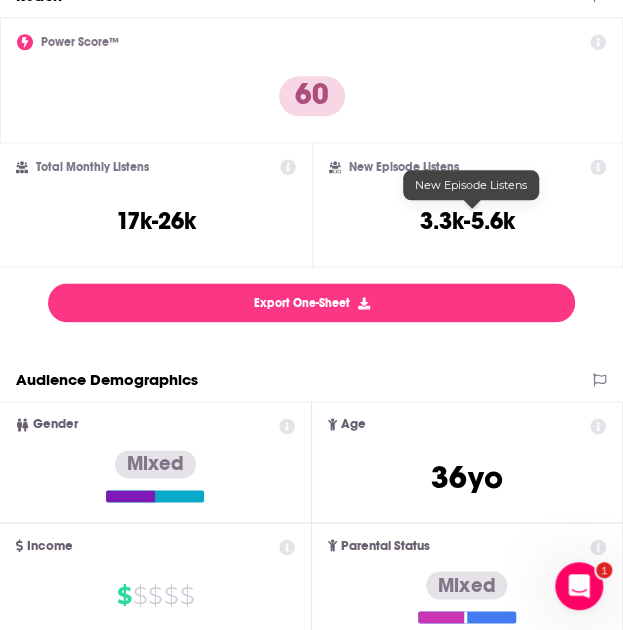 click on "3.3k-5.6k" at bounding box center (467, 221) 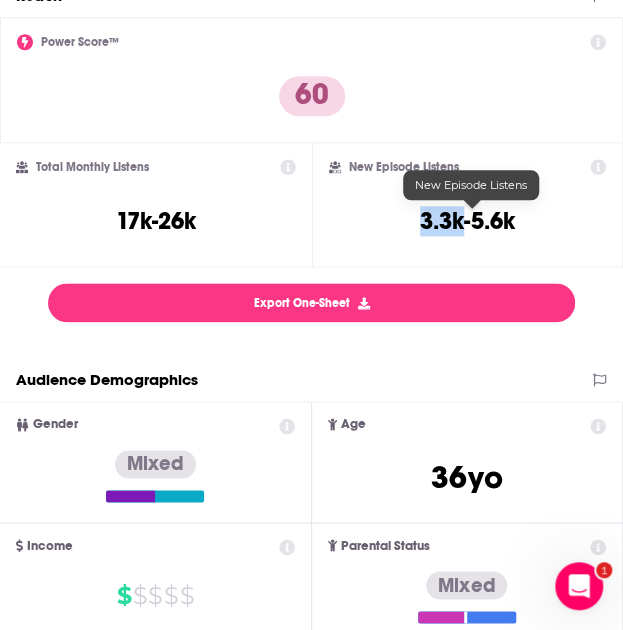click on "3.3k-5.6k" at bounding box center (467, 221) 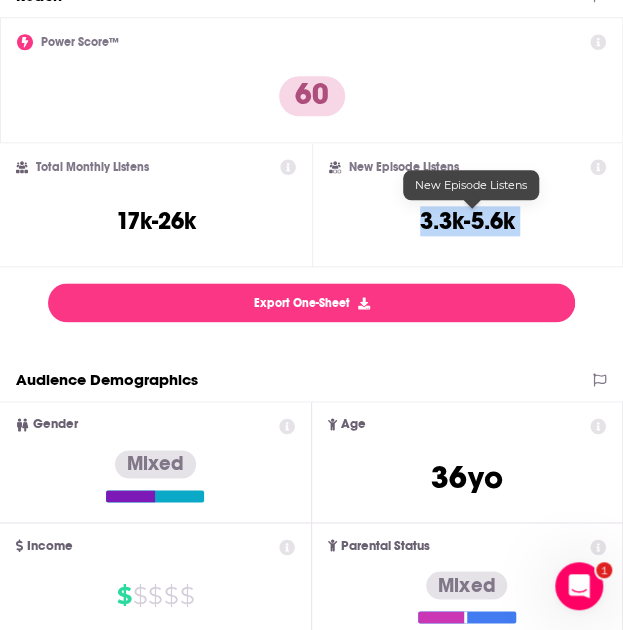 click on "3.3k-5.6k" at bounding box center [467, 221] 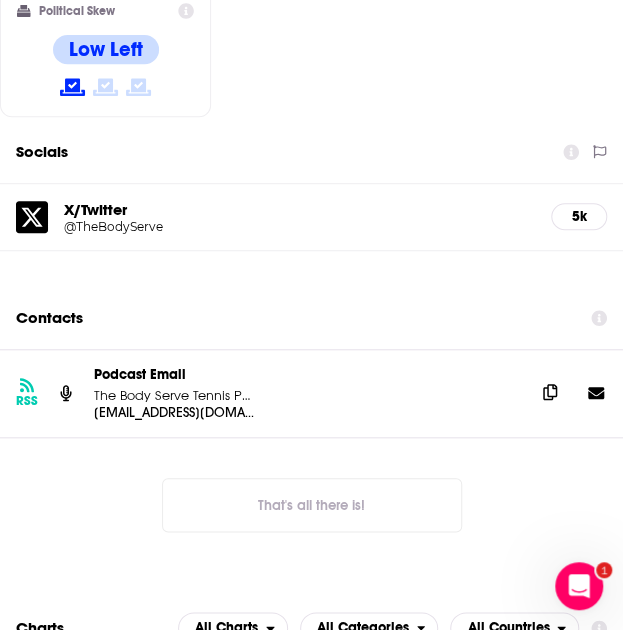 scroll, scrollTop: 2065, scrollLeft: 0, axis: vertical 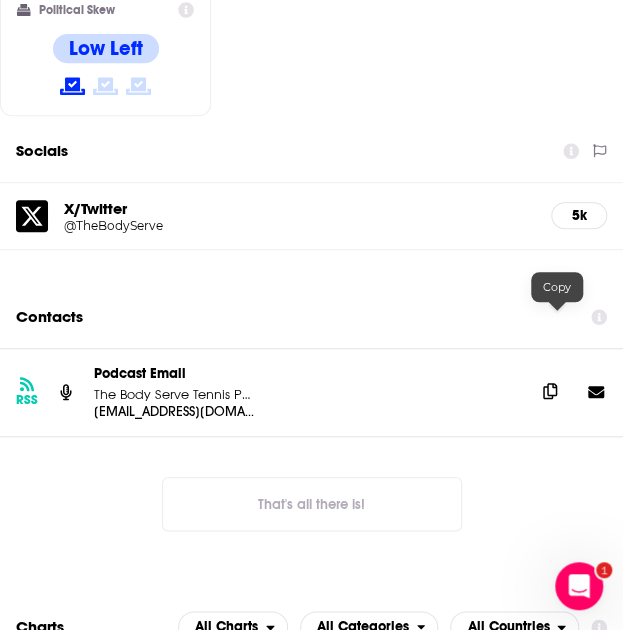 click 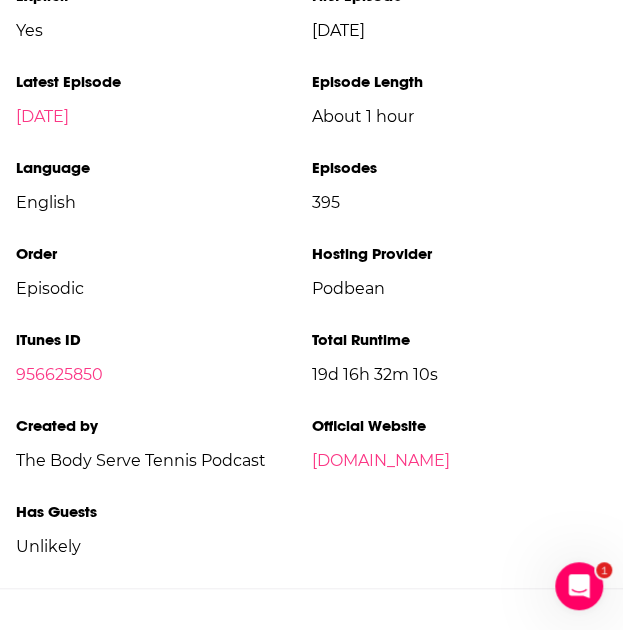 scroll, scrollTop: 3745, scrollLeft: 0, axis: vertical 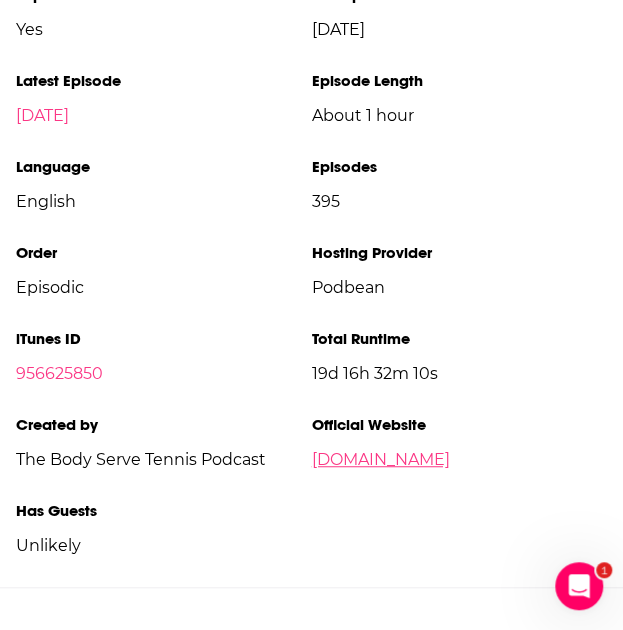 click on "[DOMAIN_NAME]" at bounding box center (381, 459) 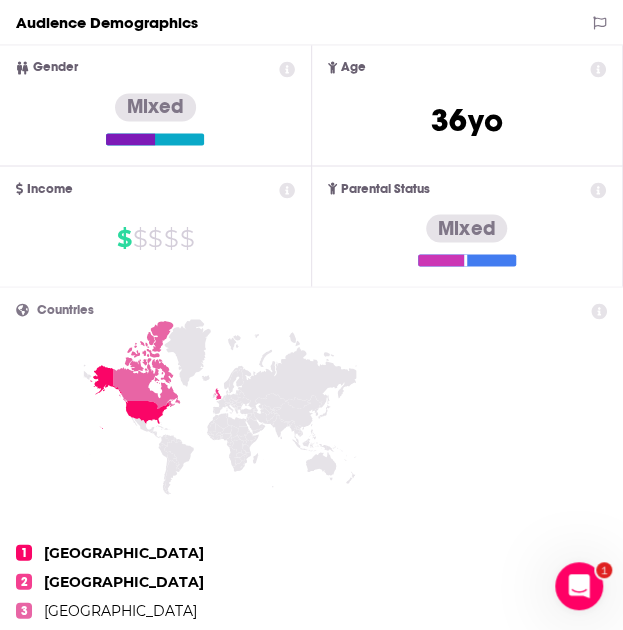 scroll, scrollTop: 0, scrollLeft: 0, axis: both 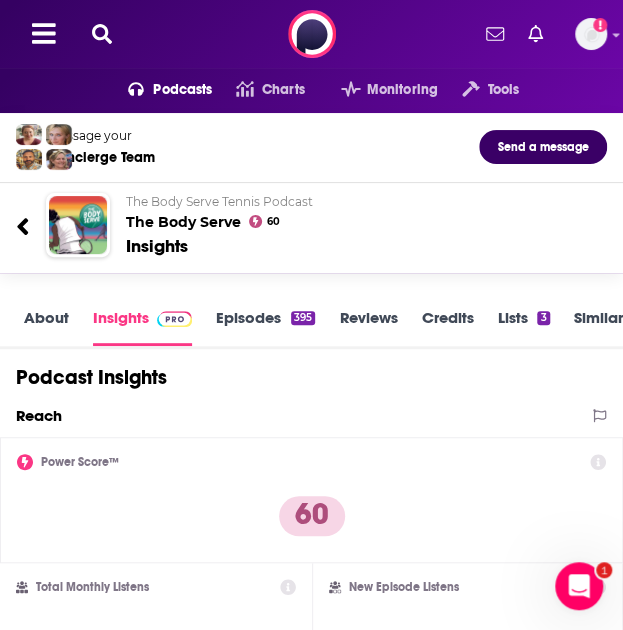 click 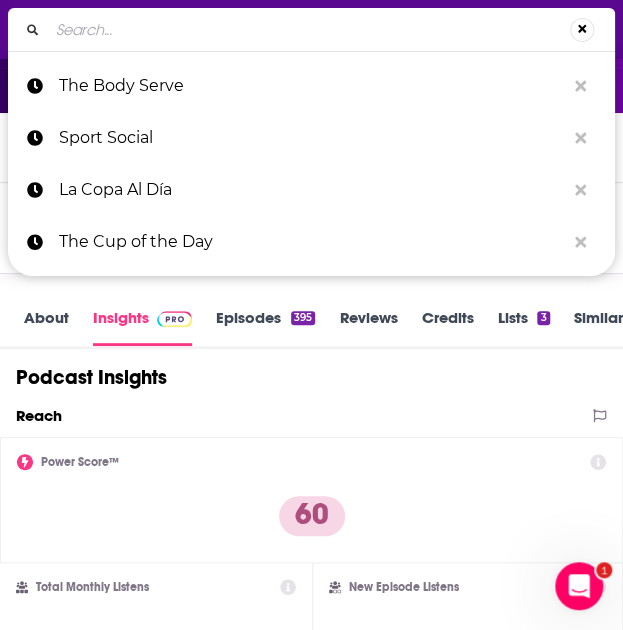 type on "Peace and Parenting" 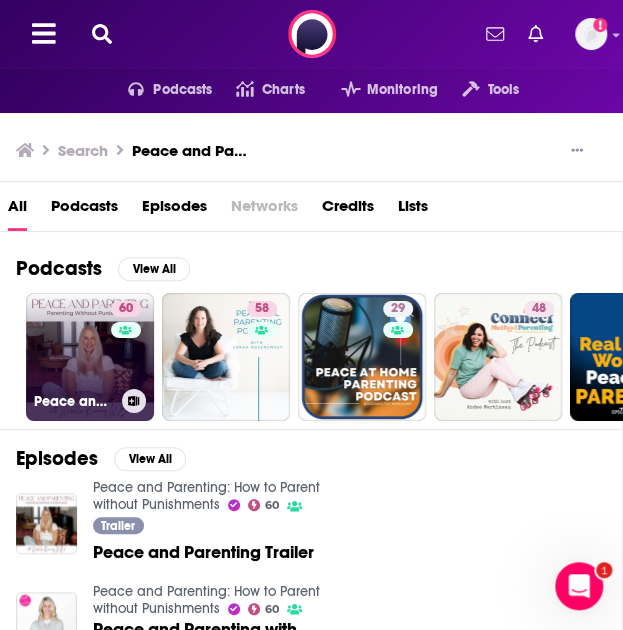 click on "60 Peace and Parenting: How to Parent without Punishments" at bounding box center [90, 357] 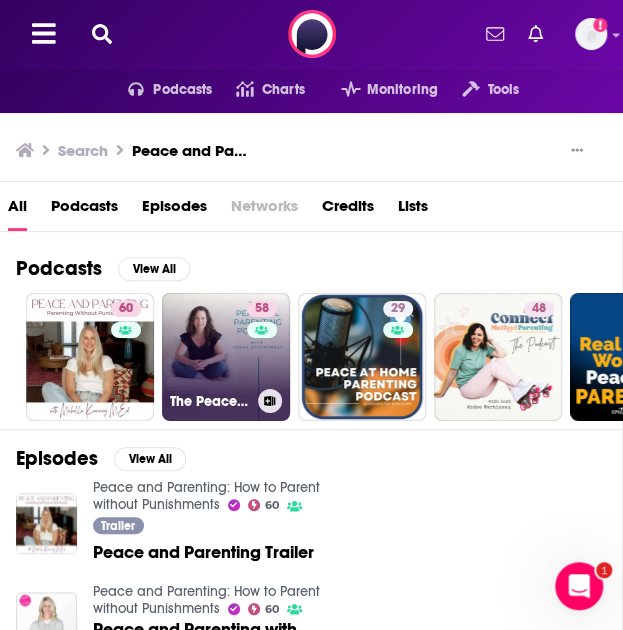 click on "58 The Peaceful Parenting Podcast" at bounding box center (226, 357) 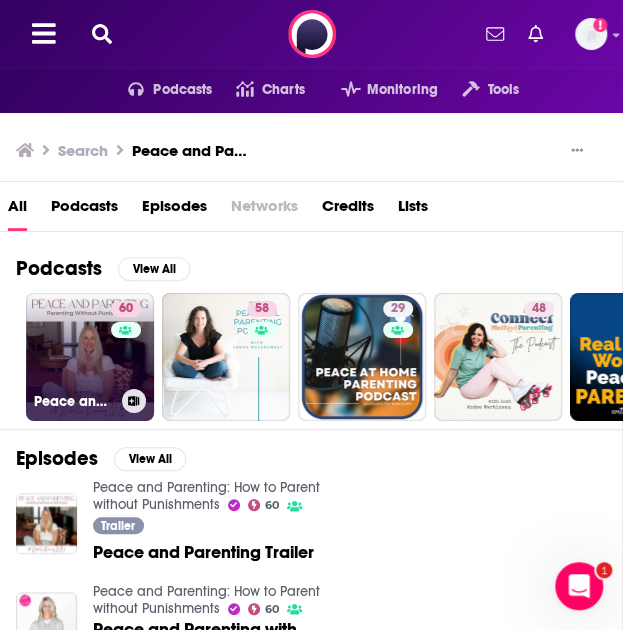 click on "60 Peace and Parenting: How to Parent without Punishments" at bounding box center (90, 357) 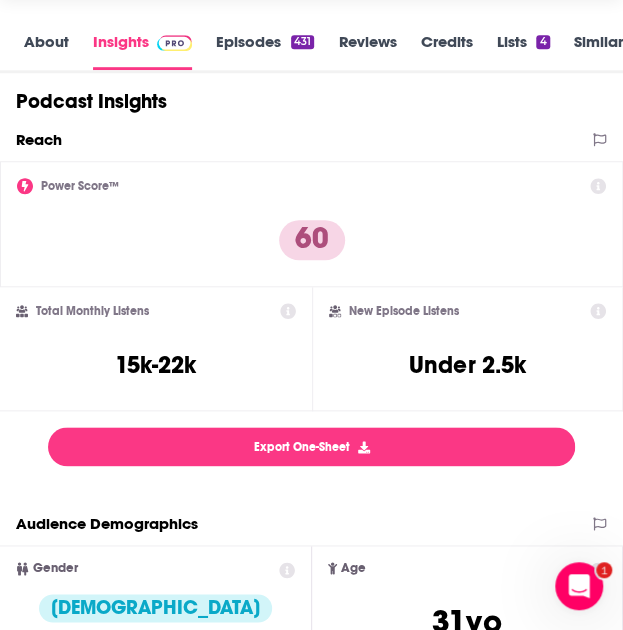 scroll, scrollTop: 294, scrollLeft: 0, axis: vertical 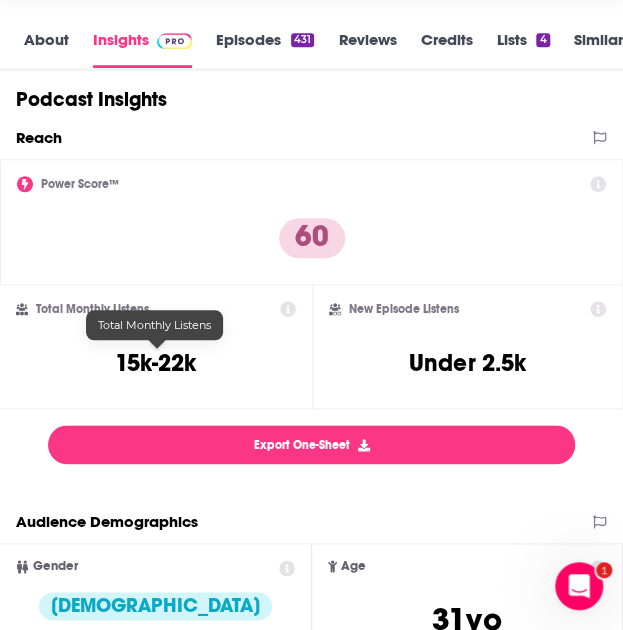 click on "15k-22k" at bounding box center [155, 363] 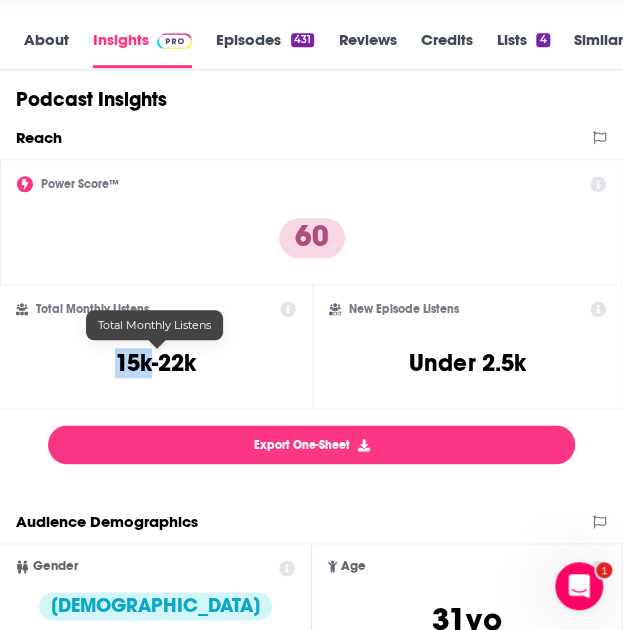 click on "15k-22k" at bounding box center [155, 363] 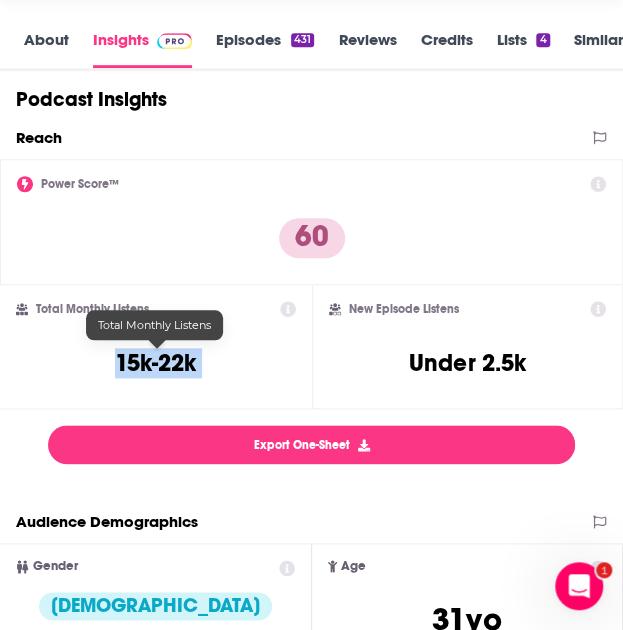 click on "15k-22k" at bounding box center [155, 363] 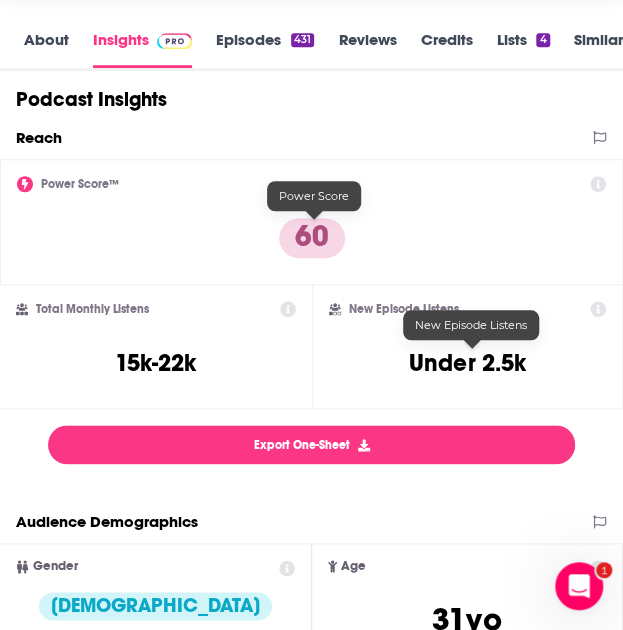 click on "Under 2.5k" at bounding box center [467, 363] 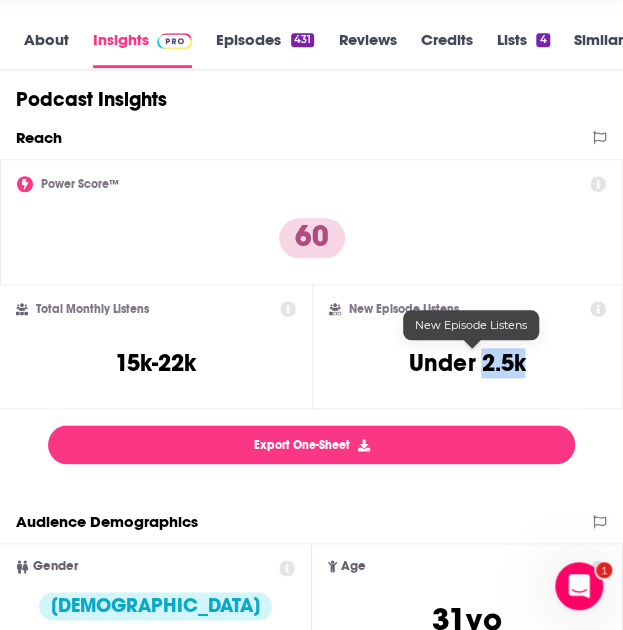 click on "Under 2.5k" at bounding box center (467, 363) 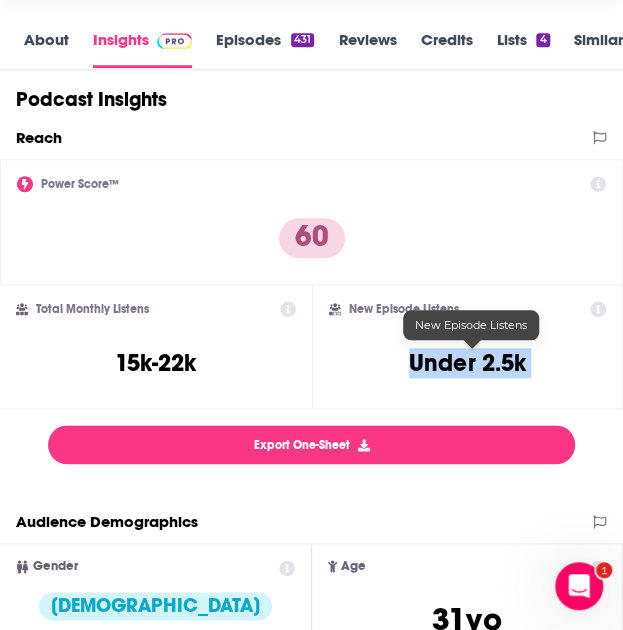 click on "Under 2.5k" at bounding box center (467, 363) 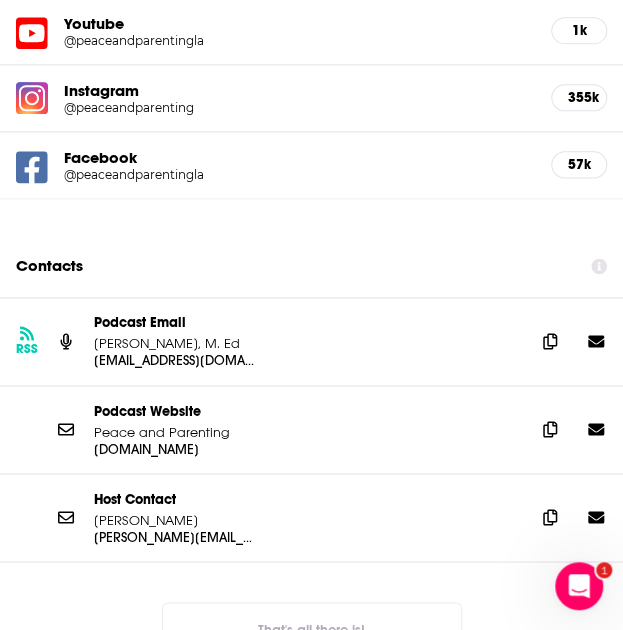 scroll, scrollTop: 2394, scrollLeft: 0, axis: vertical 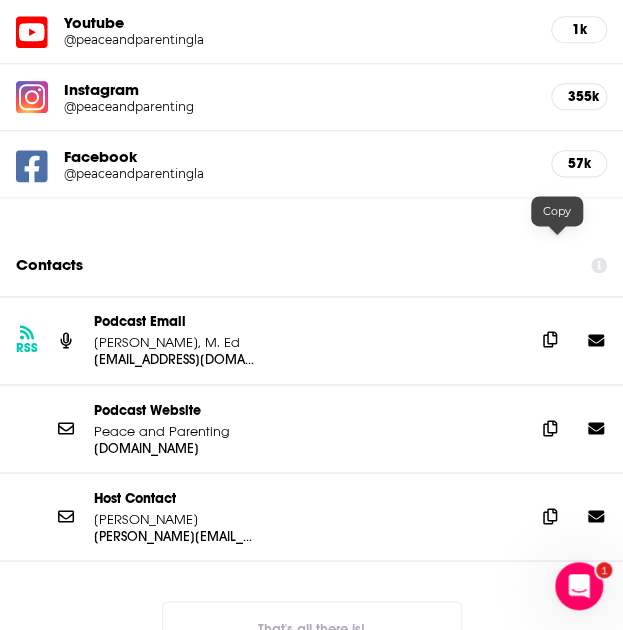 click 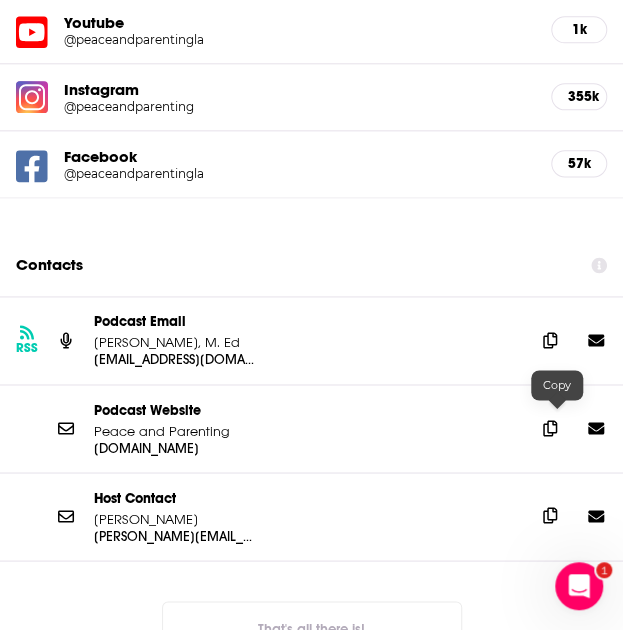 click 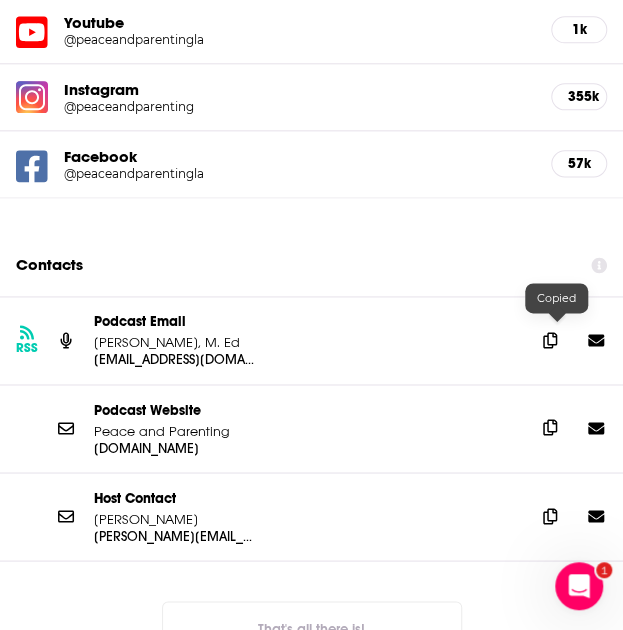 click at bounding box center [550, 427] 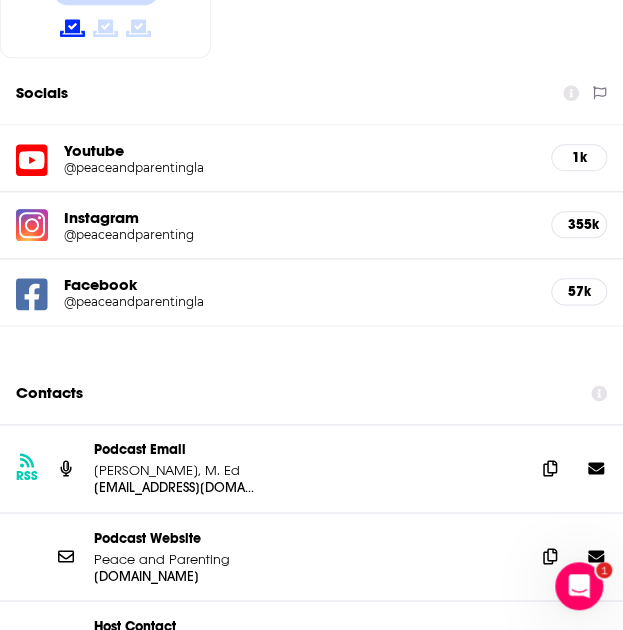 scroll, scrollTop: 2254, scrollLeft: 0, axis: vertical 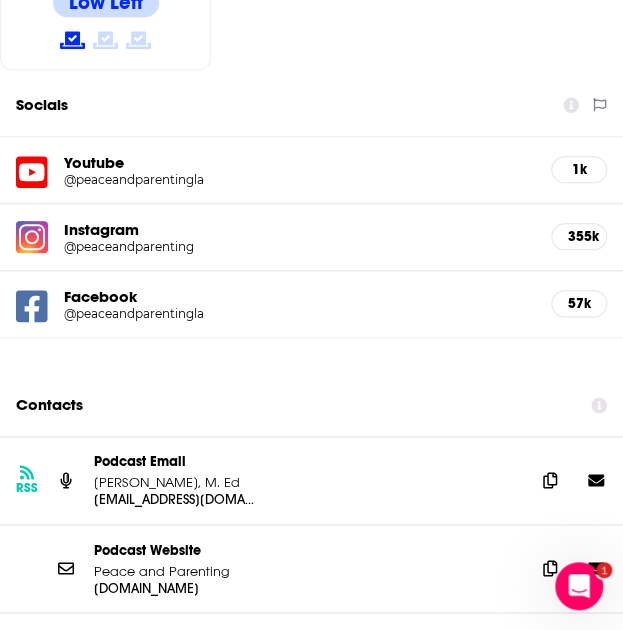 click on "@peaceandparentingla" at bounding box center [160, 313] 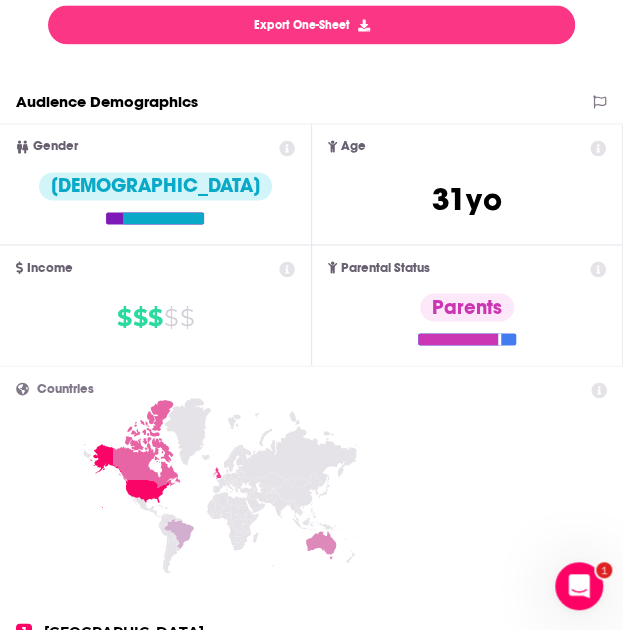 scroll, scrollTop: 0, scrollLeft: 0, axis: both 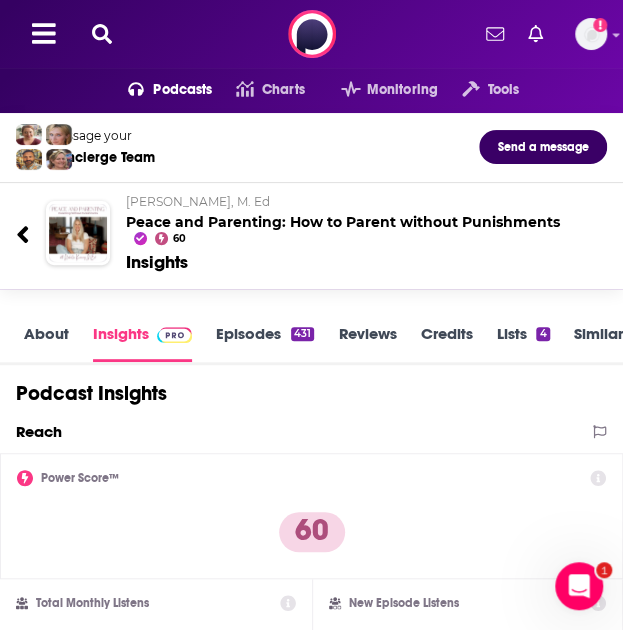 click on "Podcasts Charts Monitoring Tools For Business For Podcasters More Add a profile image" at bounding box center [311, 34] 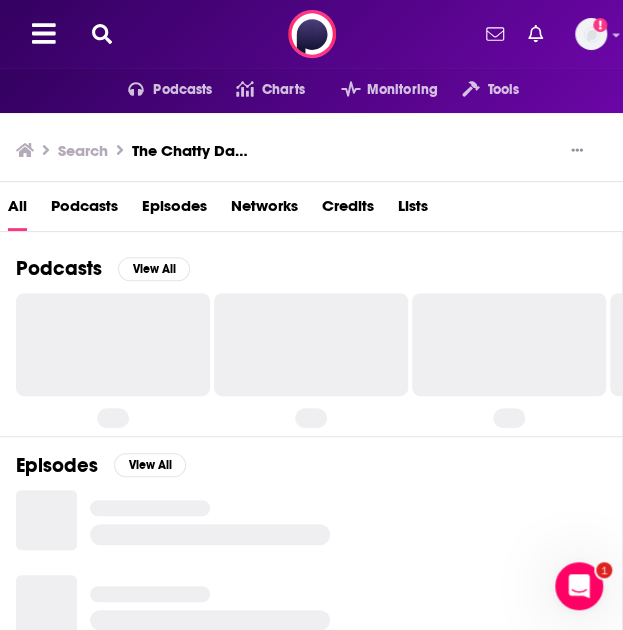click at bounding box center [113, 344] 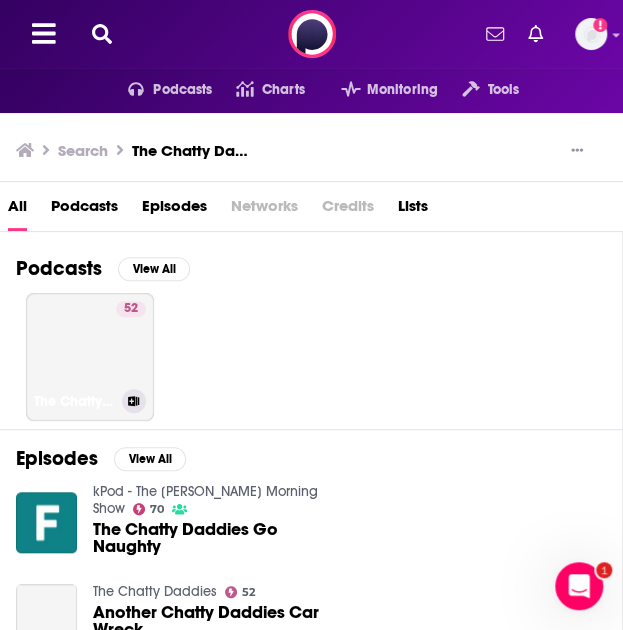 click on "52 The Chatty Daddies" at bounding box center (90, 357) 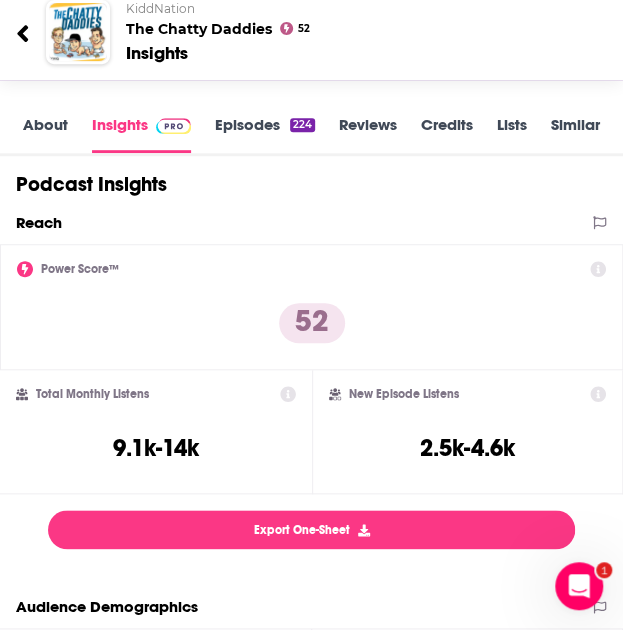 scroll, scrollTop: 194, scrollLeft: 0, axis: vertical 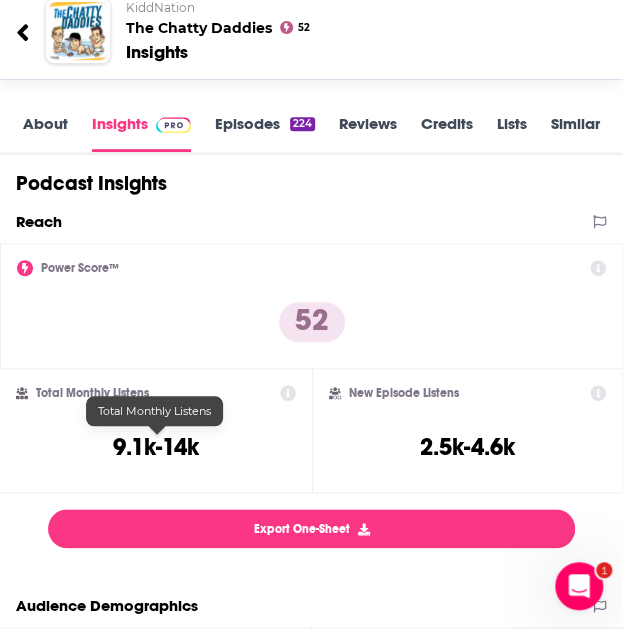 click on "9.1k-14k" at bounding box center [156, 447] 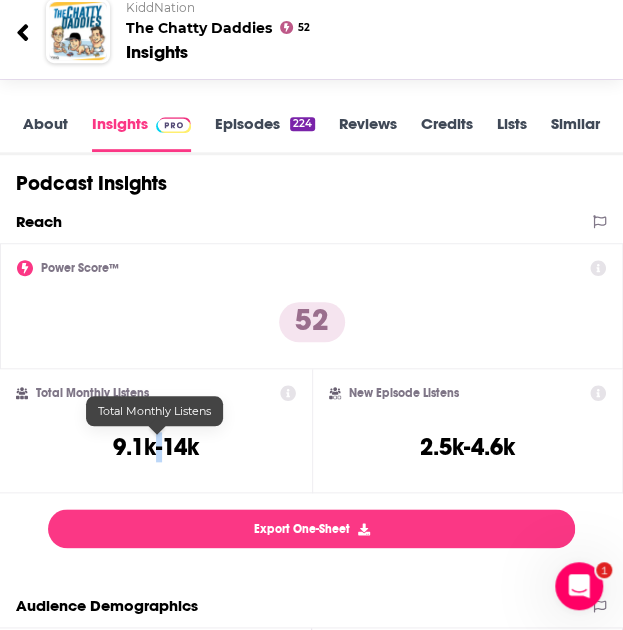 click on "9.1k-14k" at bounding box center [156, 447] 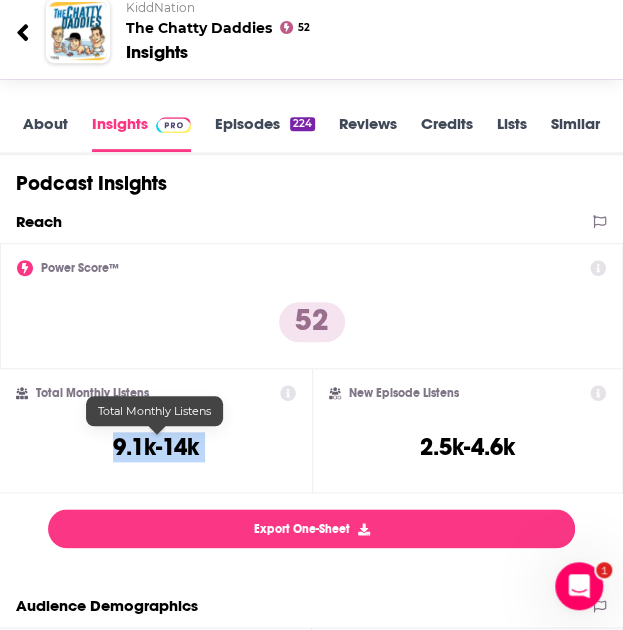 click on "9.1k-14k" at bounding box center (156, 447) 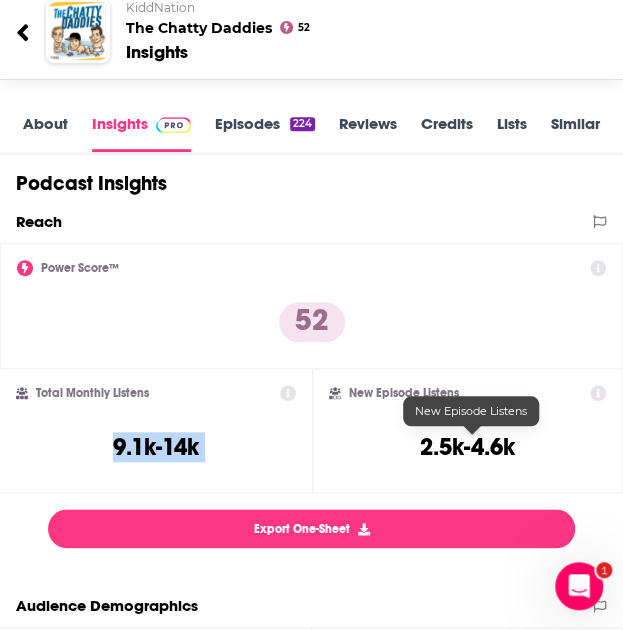 click on "2.5k-4.6k" at bounding box center [467, 447] 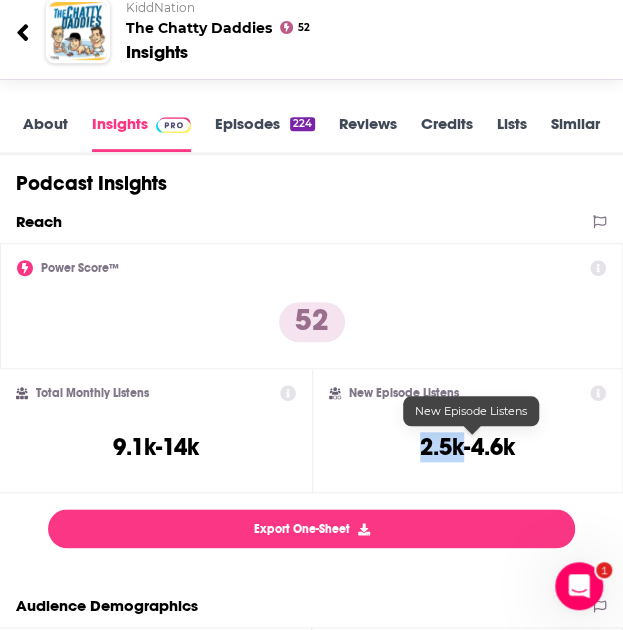 click on "2.5k-4.6k" at bounding box center (467, 447) 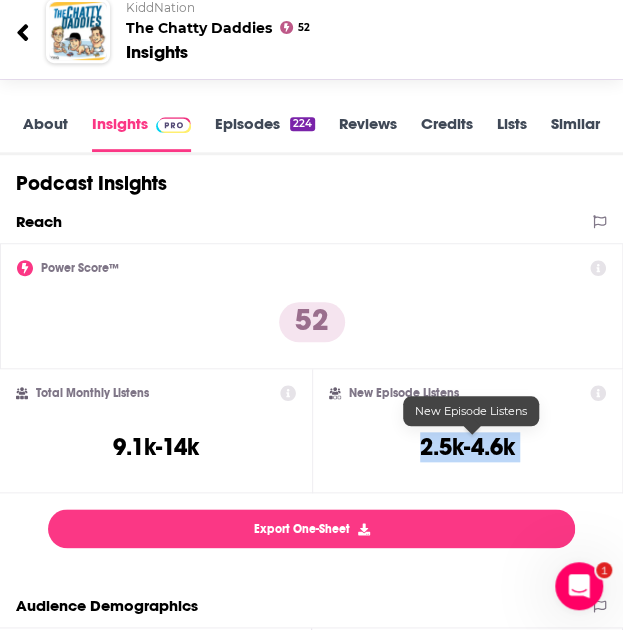 click on "2.5k-4.6k" at bounding box center [467, 447] 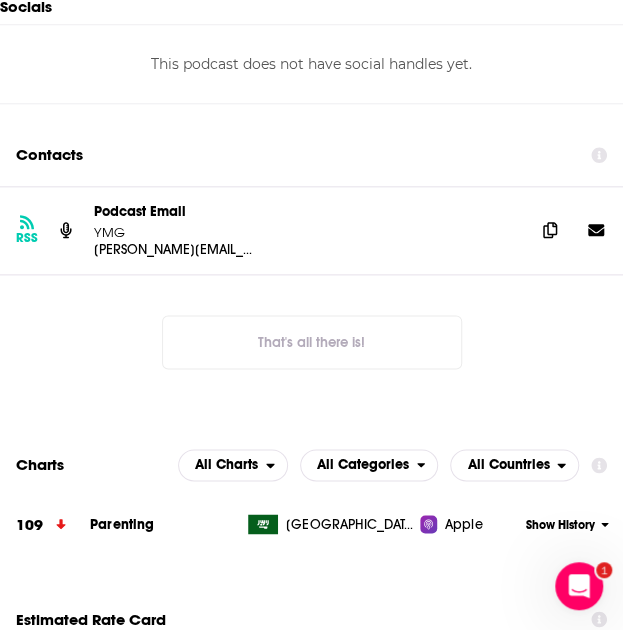 scroll, scrollTop: 2321, scrollLeft: 0, axis: vertical 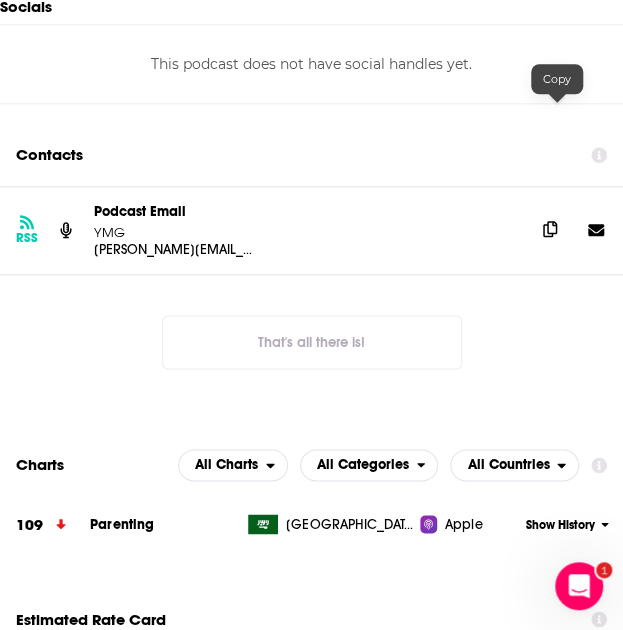 click 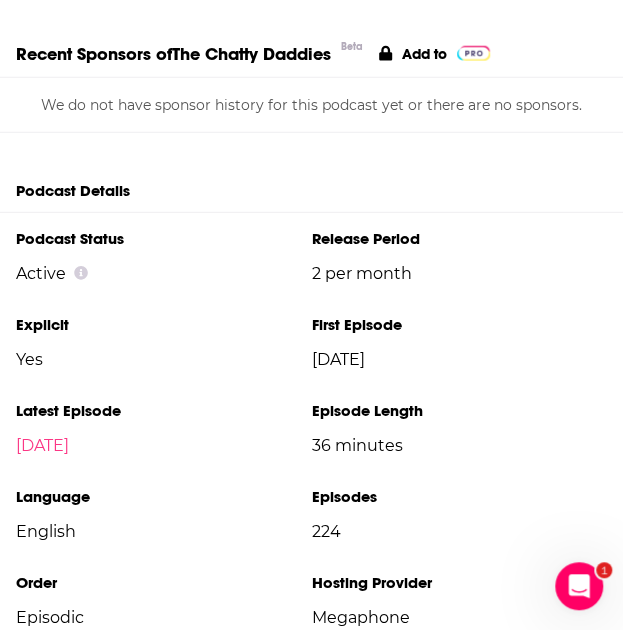scroll, scrollTop: 3364, scrollLeft: 0, axis: vertical 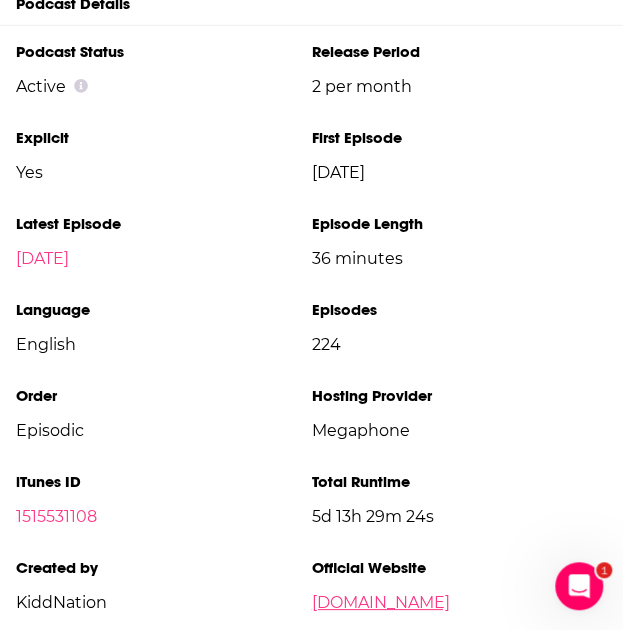 click on "[DOMAIN_NAME]" at bounding box center [381, 602] 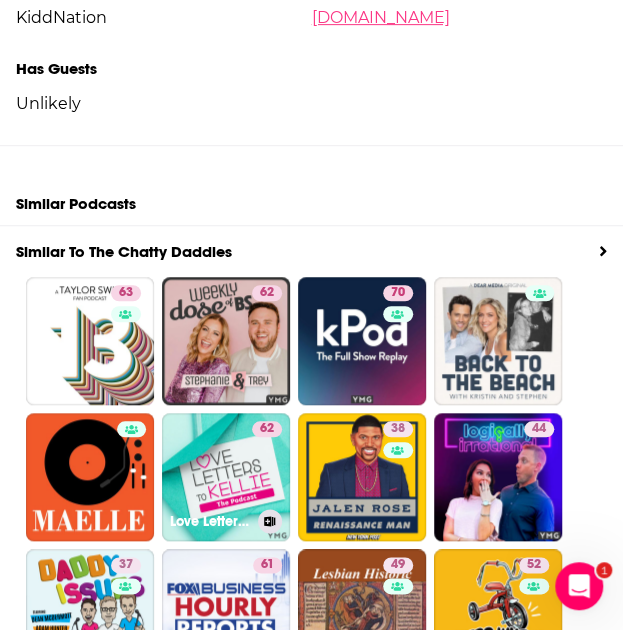 scroll, scrollTop: 3943, scrollLeft: 0, axis: vertical 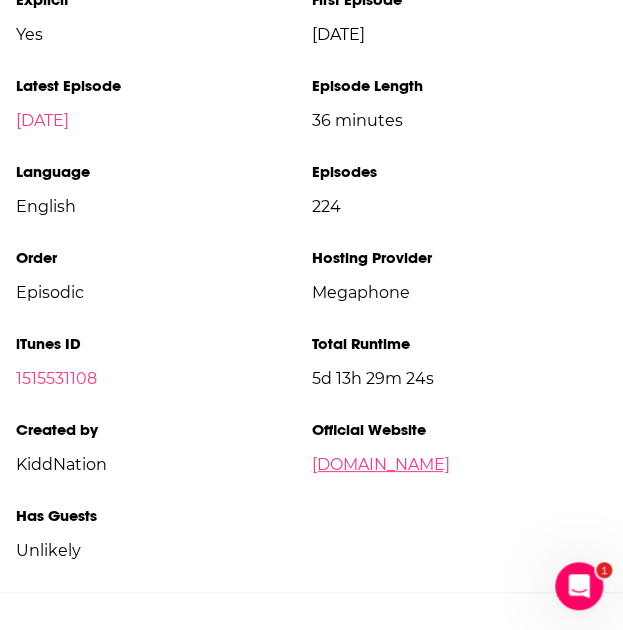 click on "[DOMAIN_NAME]" at bounding box center [381, 464] 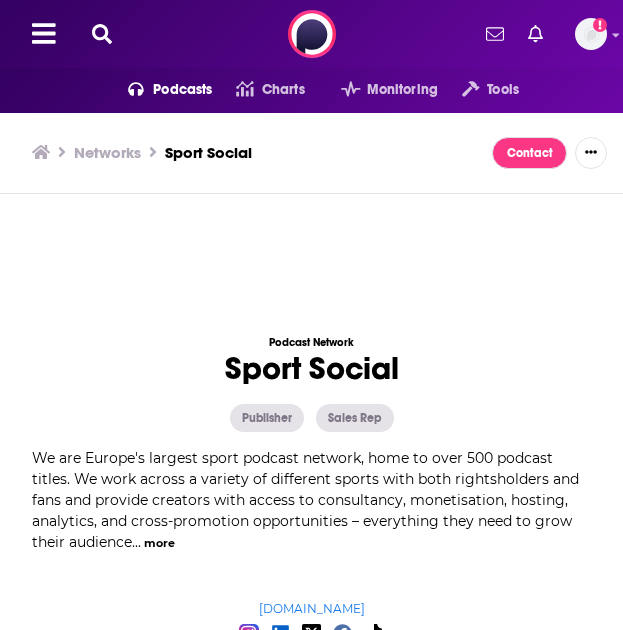 scroll, scrollTop: 0, scrollLeft: 0, axis: both 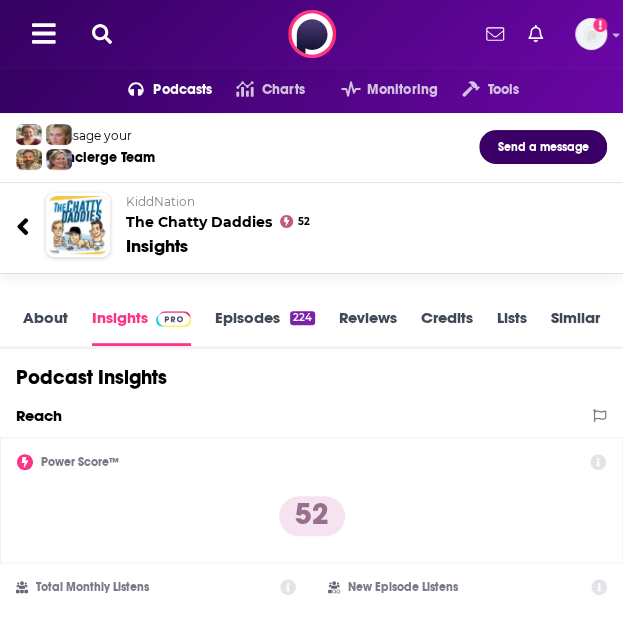 click 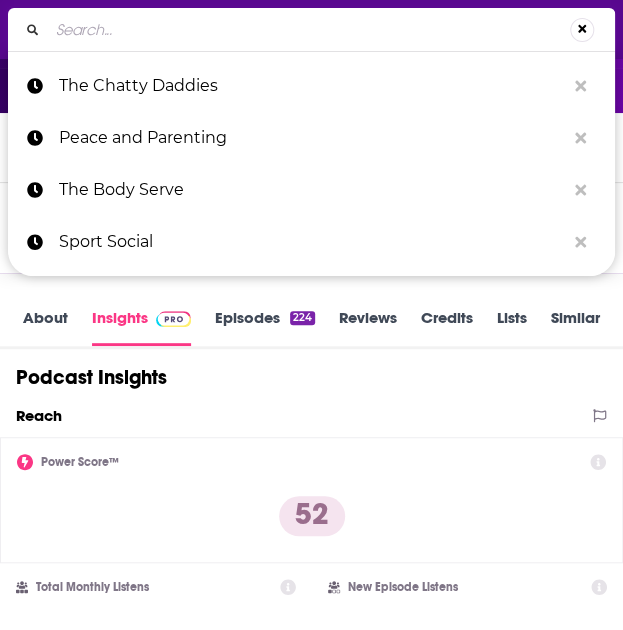 type on "Parenting Roundabout" 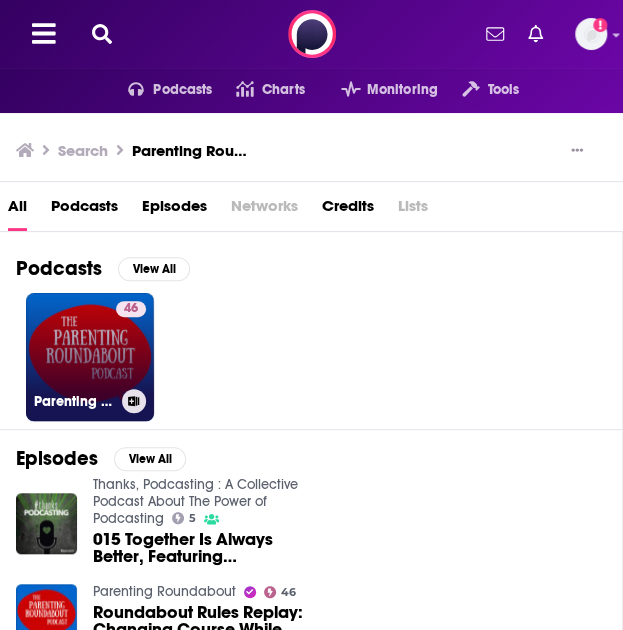 click on "46 Parenting Roundabout" at bounding box center (90, 357) 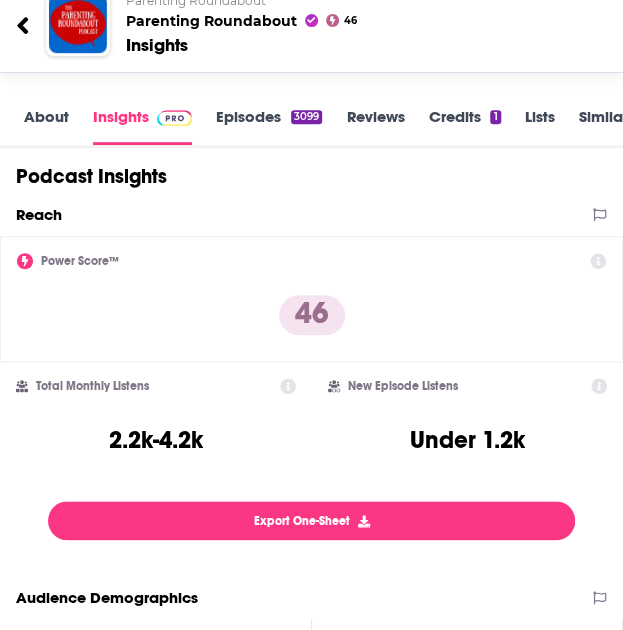 scroll, scrollTop: 203, scrollLeft: 0, axis: vertical 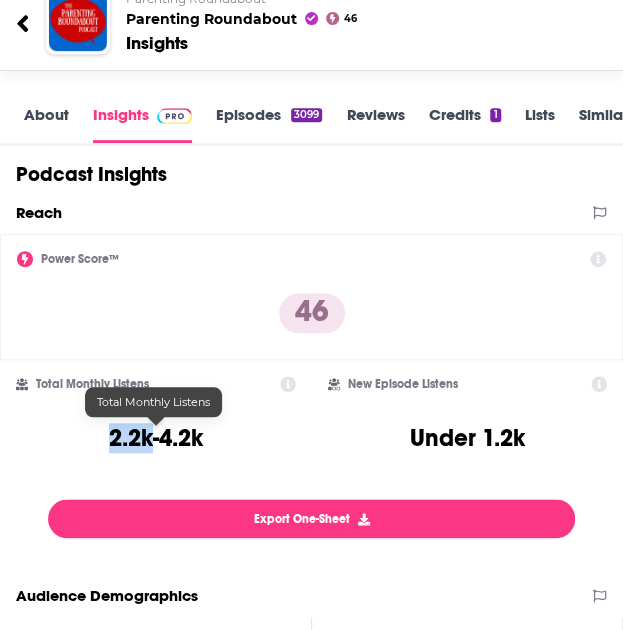 click on "2.2k-4.2k" at bounding box center [156, 438] 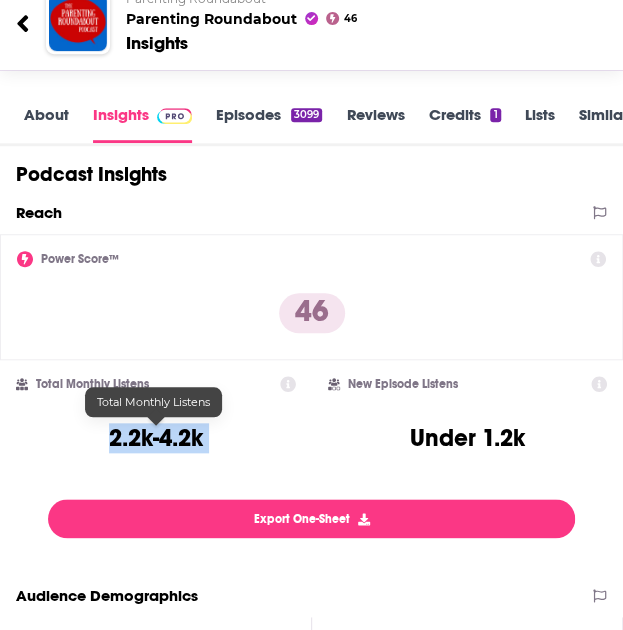 click on "2.2k-4.2k" at bounding box center (156, 438) 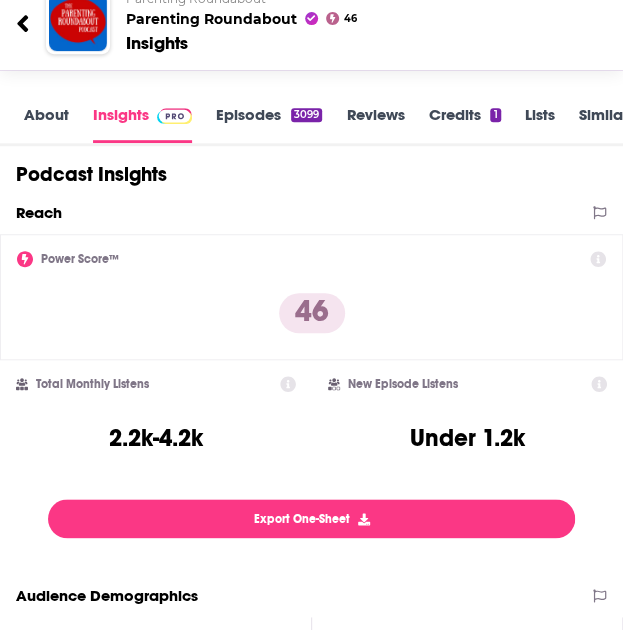 click on "Under 1.2k" at bounding box center [467, 438] 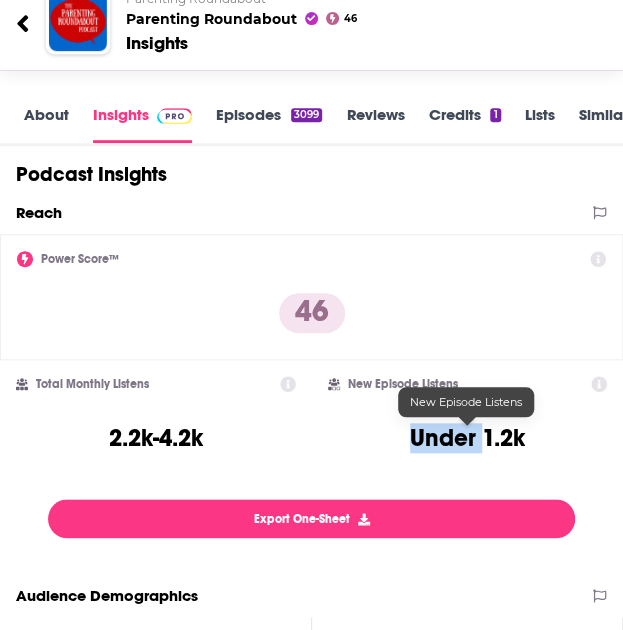 click on "Under 1.2k" at bounding box center [467, 438] 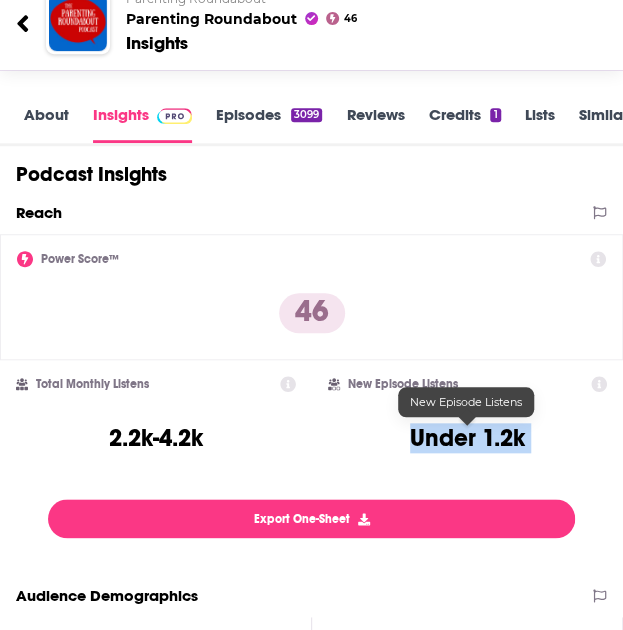 click on "Under 1.2k" at bounding box center [467, 438] 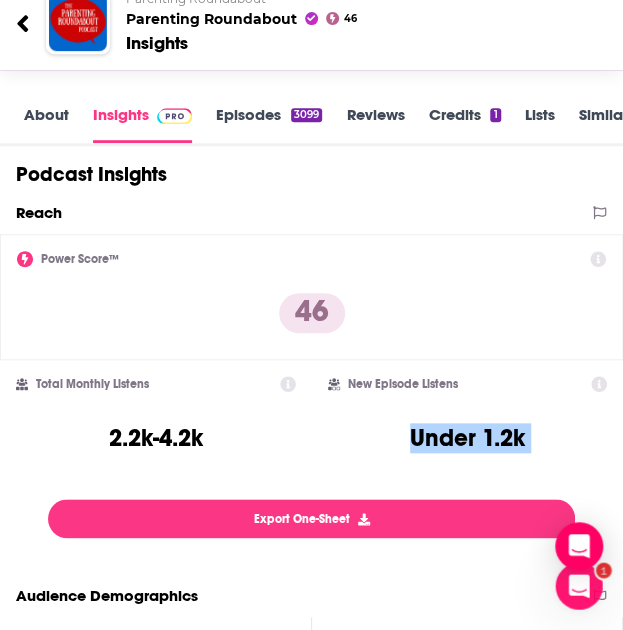 scroll, scrollTop: 0, scrollLeft: 0, axis: both 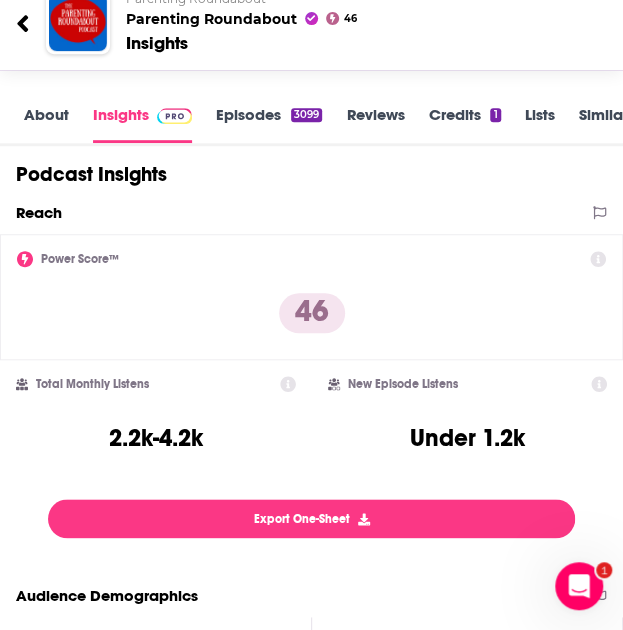 click on "Power Score™ 46" at bounding box center (311, 297) 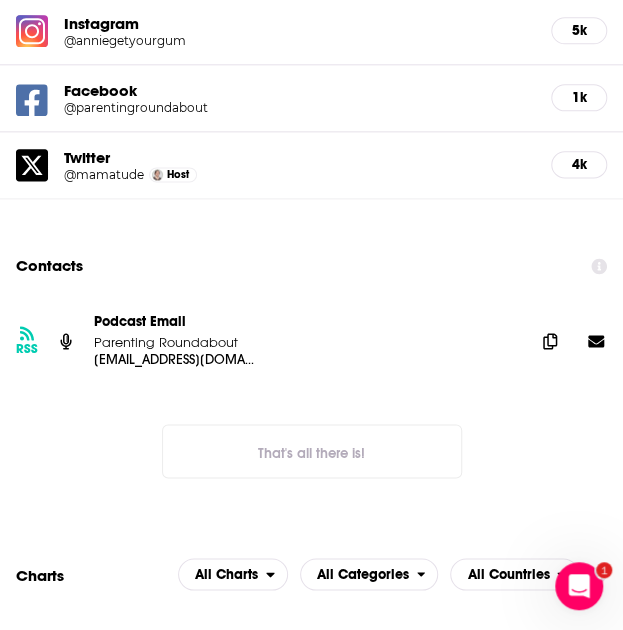 scroll, scrollTop: 2346, scrollLeft: 0, axis: vertical 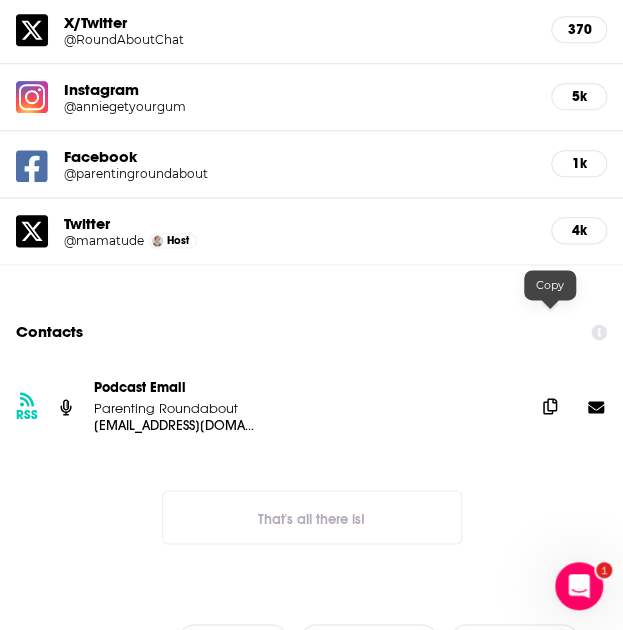 click 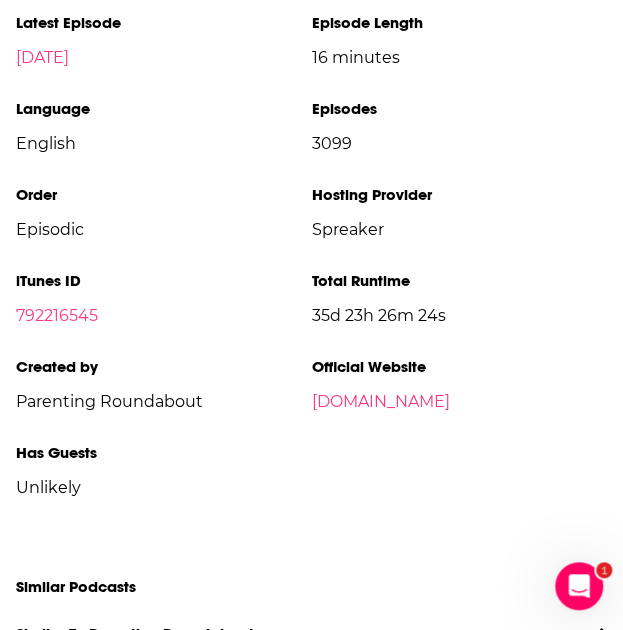 scroll, scrollTop: 3781, scrollLeft: 0, axis: vertical 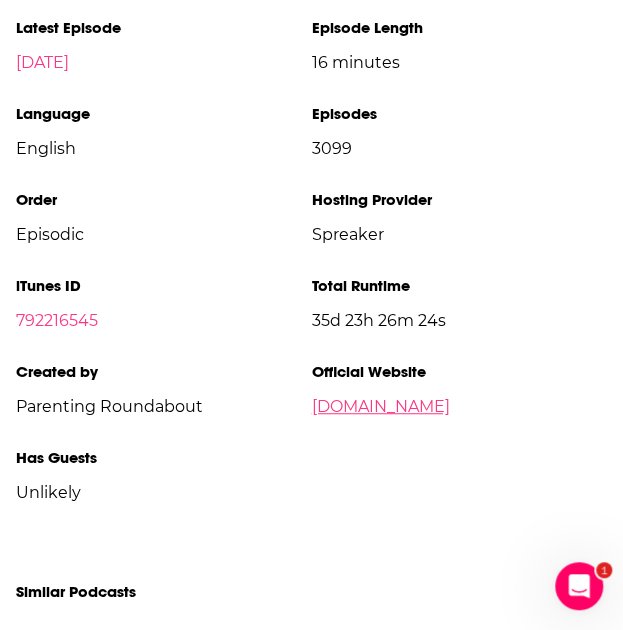 click on "[DOMAIN_NAME]" at bounding box center (381, 406) 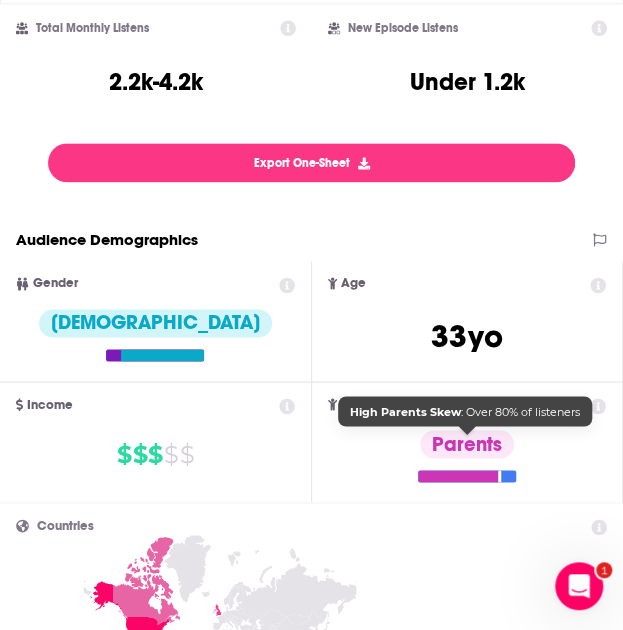 scroll, scrollTop: 0, scrollLeft: 0, axis: both 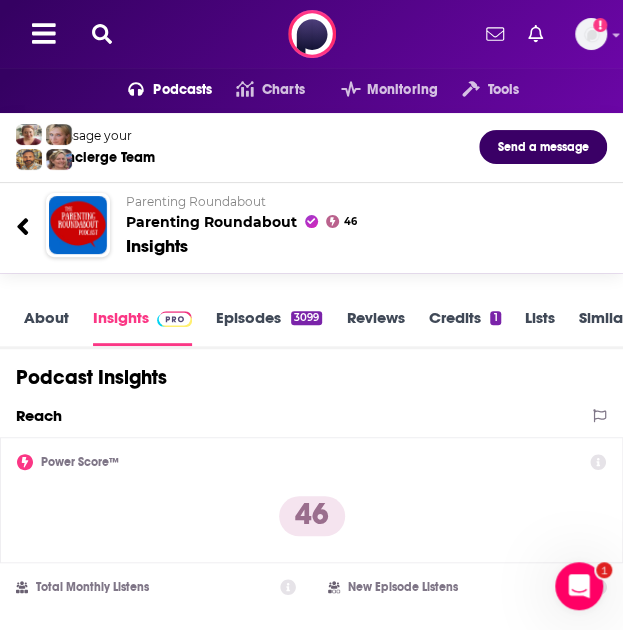 click at bounding box center (102, 34) 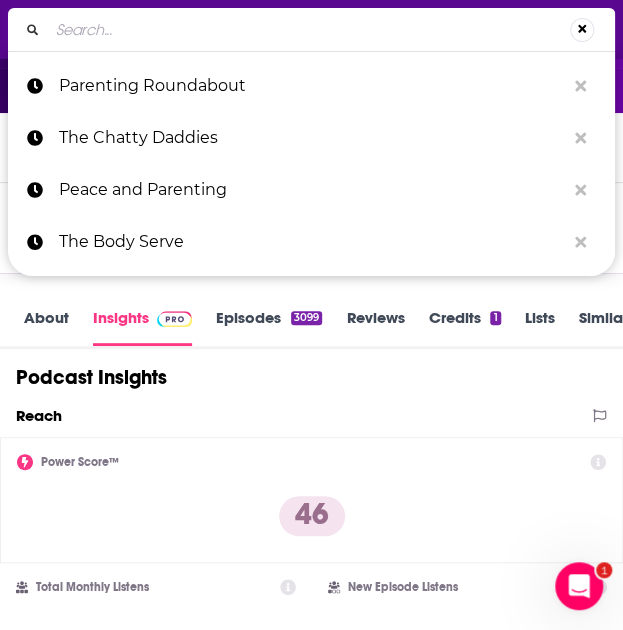 type on "Love Letters" 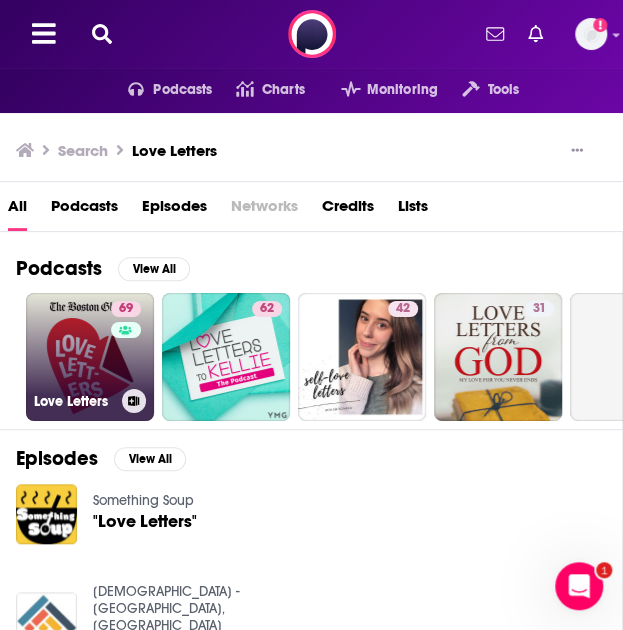 click on "69 Love Letters" at bounding box center (90, 357) 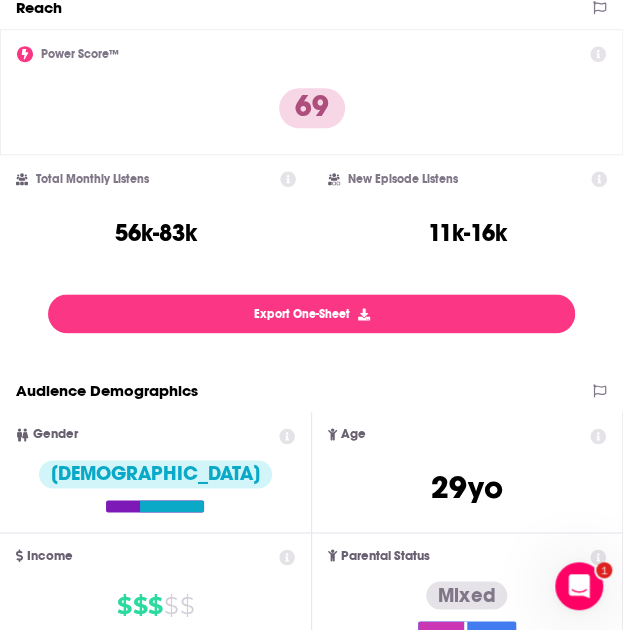 scroll, scrollTop: 406, scrollLeft: 0, axis: vertical 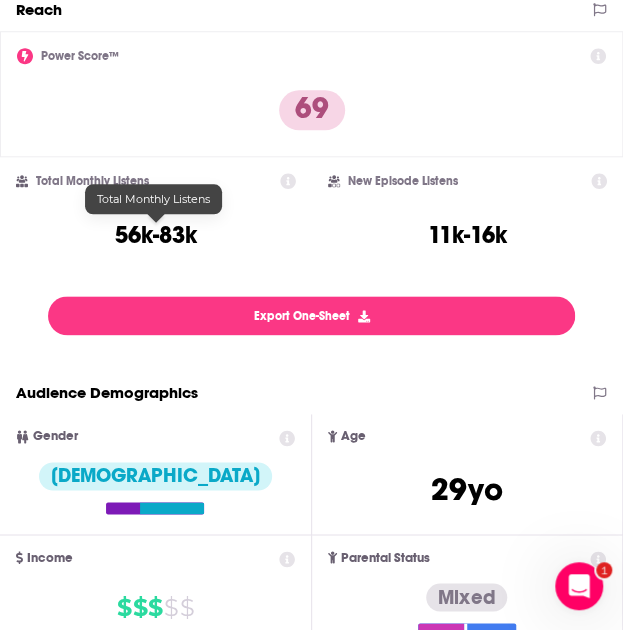 click on "56k-83k" at bounding box center [156, 235] 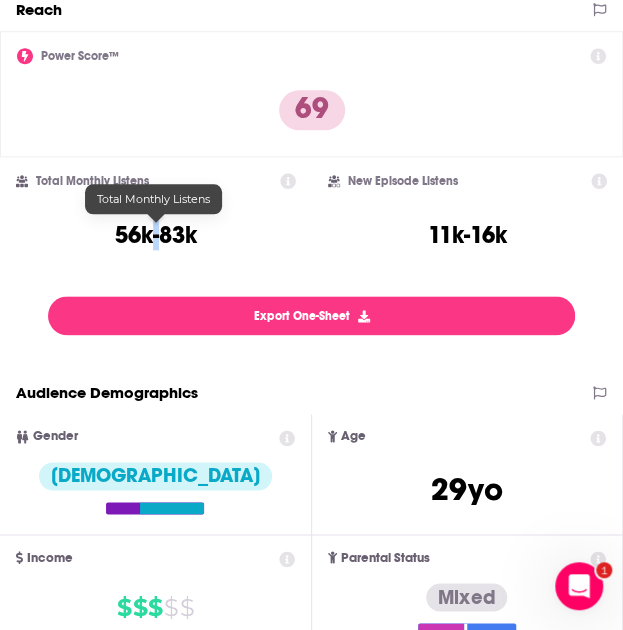 click on "56k-83k" at bounding box center (156, 235) 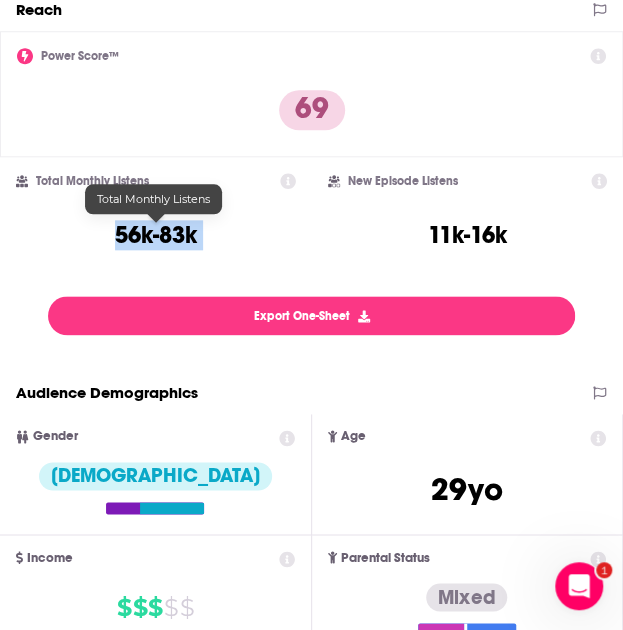 click on "56k-83k" at bounding box center (156, 235) 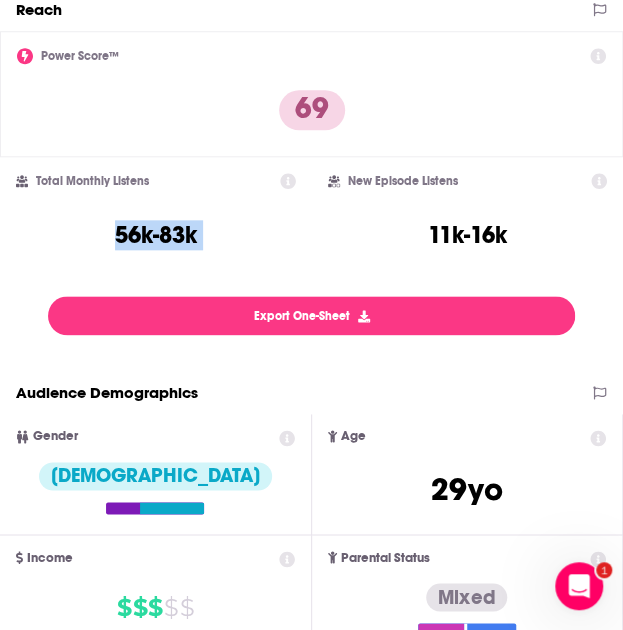 click on "New Episode Listens 11k-16k" at bounding box center [468, 219] 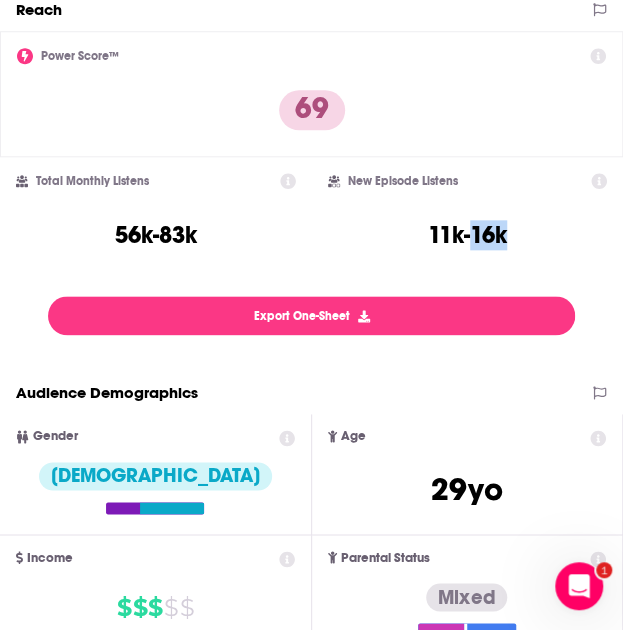 click on "New Episode Listens 11k-16k" at bounding box center (468, 219) 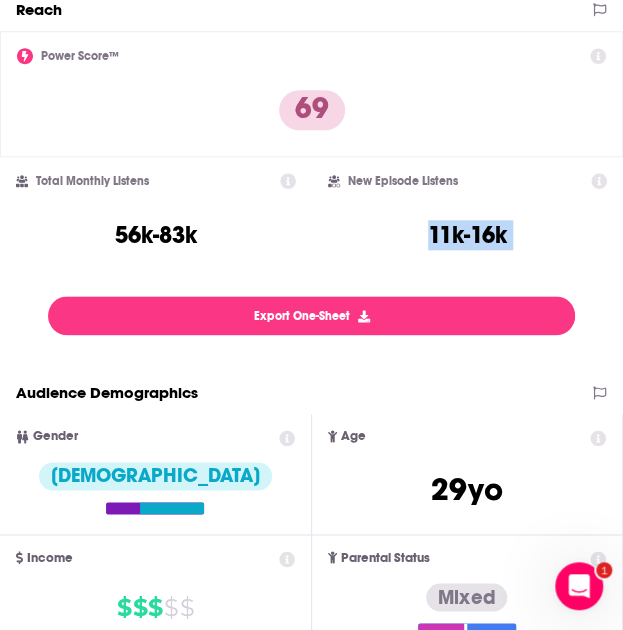 click on "New Episode Listens 11k-16k" at bounding box center (468, 219) 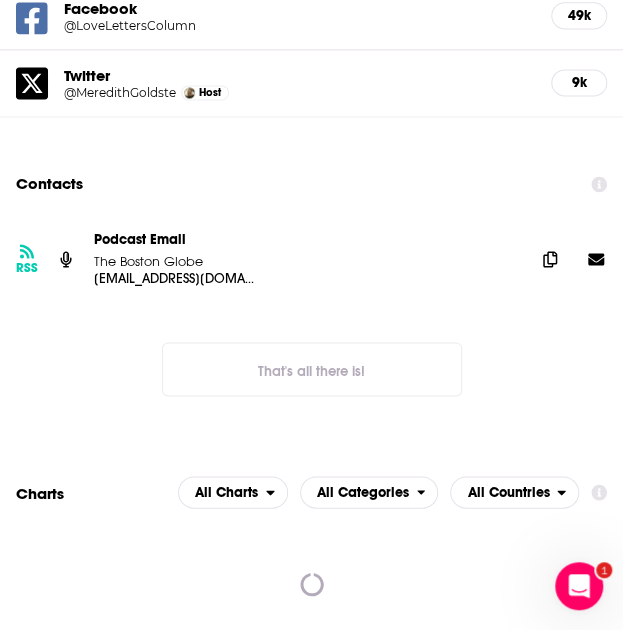 scroll, scrollTop: 2542, scrollLeft: 0, axis: vertical 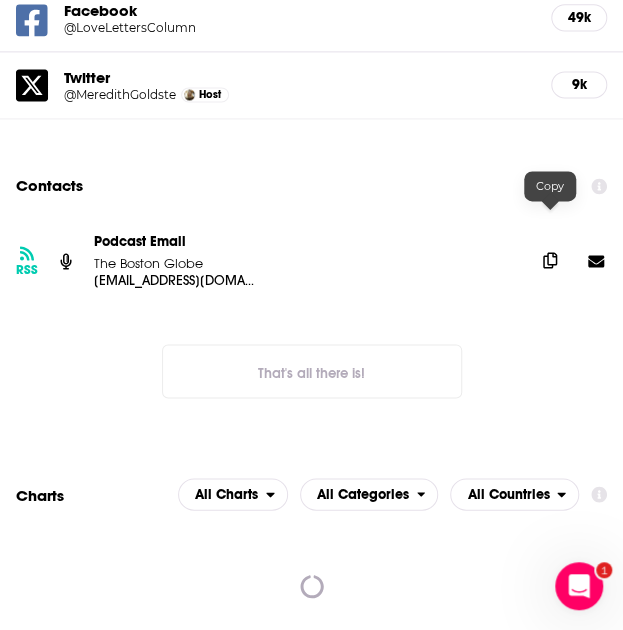 click at bounding box center [550, 260] 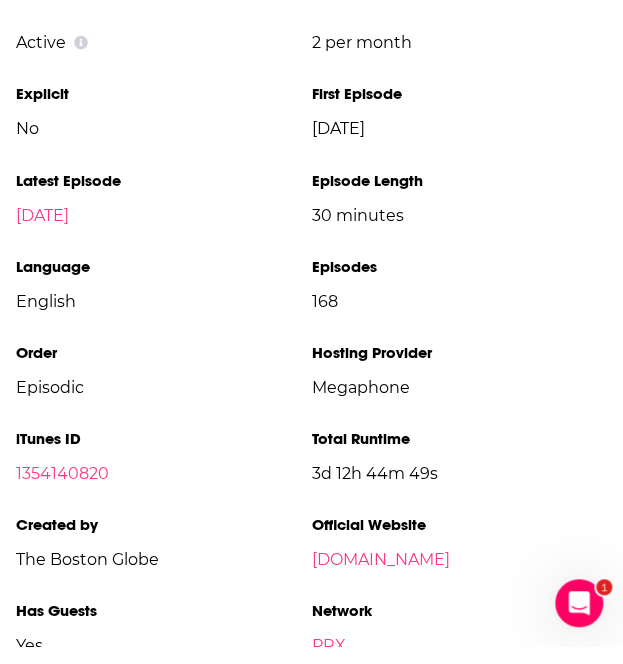 scroll, scrollTop: 4582, scrollLeft: 0, axis: vertical 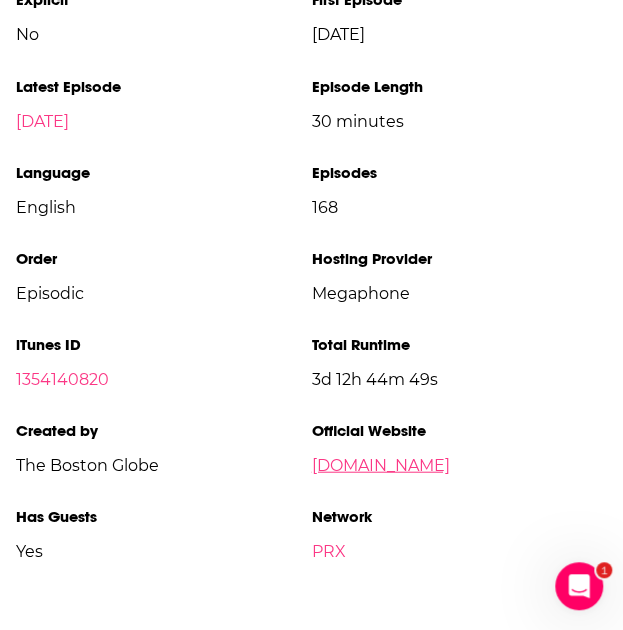 click on "loveletters.boston.com" at bounding box center (381, 464) 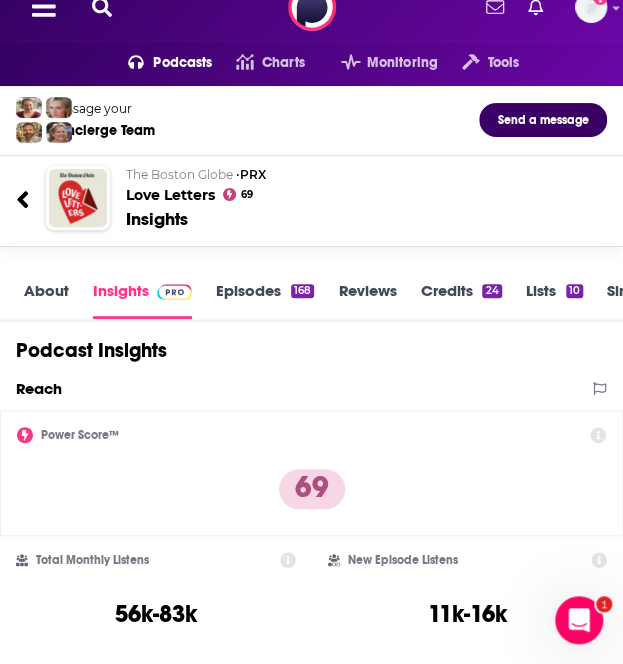 scroll, scrollTop: 0, scrollLeft: 0, axis: both 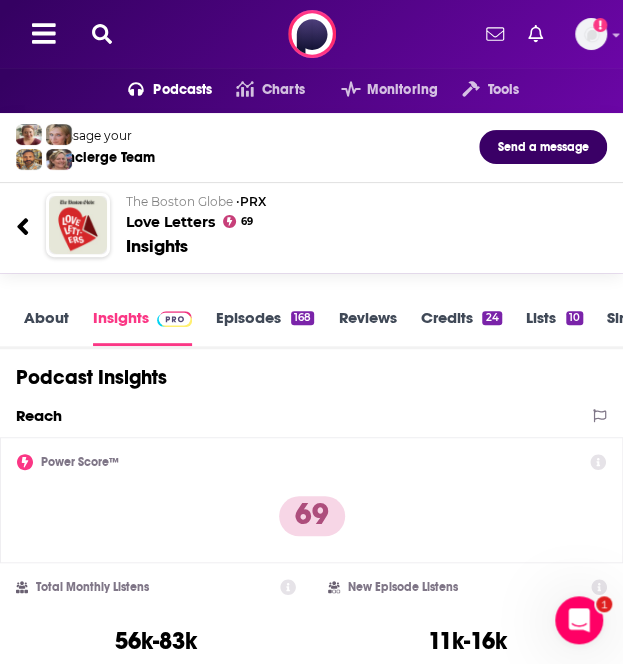 click 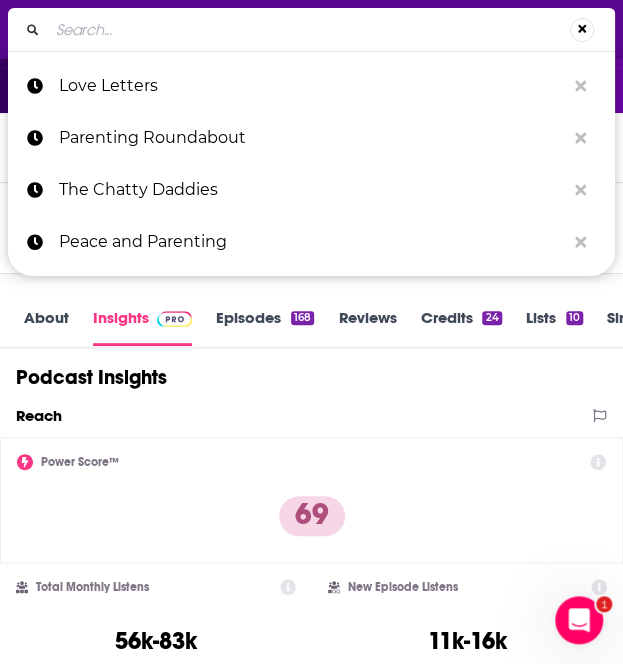 type on "Ground Control Parenting with Carol Sutton Lewis" 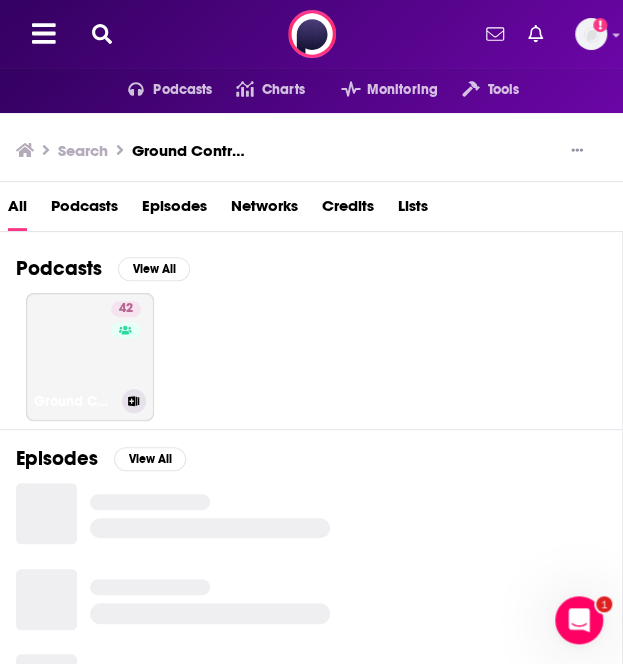 click on "42 Ground Control Parenting with Carol Sutton Lewis" at bounding box center [90, 357] 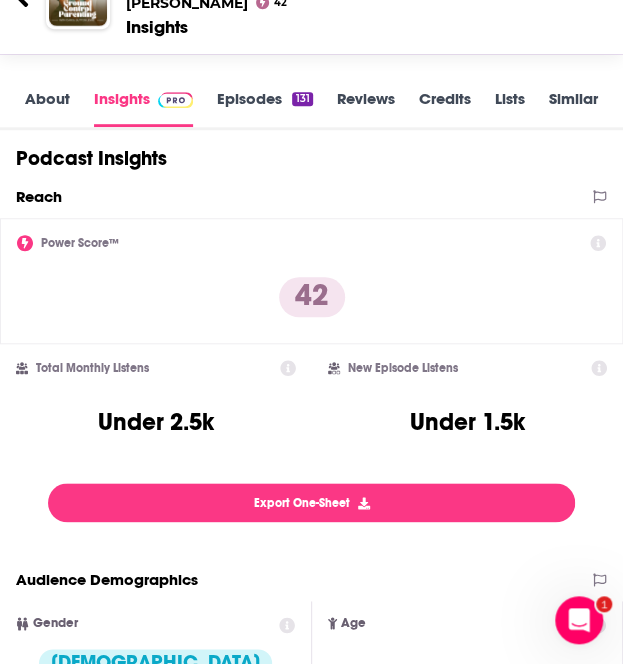 scroll, scrollTop: 238, scrollLeft: 0, axis: vertical 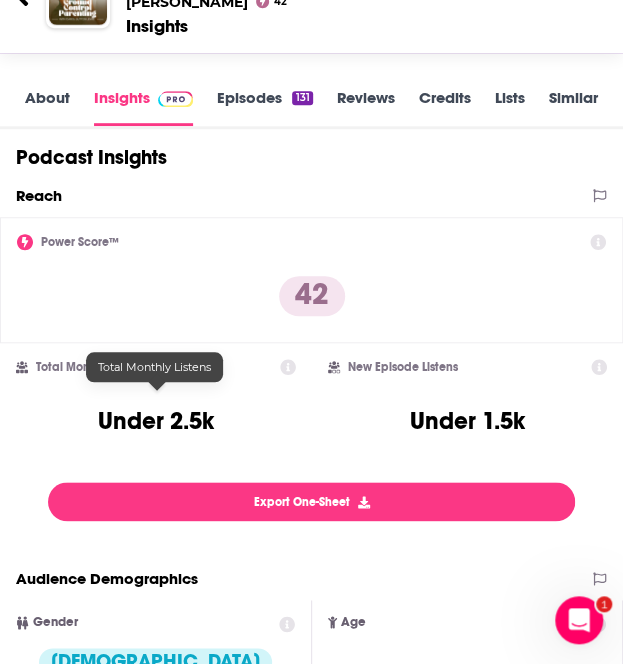 click on "Under 2.5k" at bounding box center (156, 421) 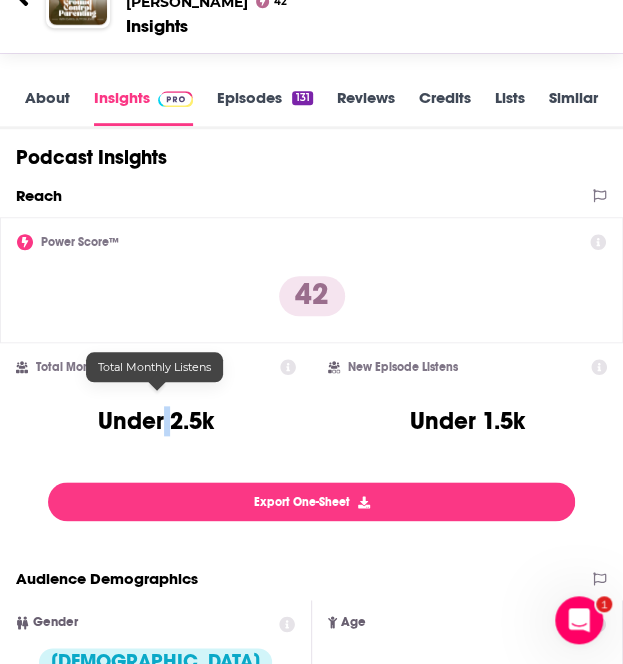 click on "Under 2.5k" at bounding box center [156, 421] 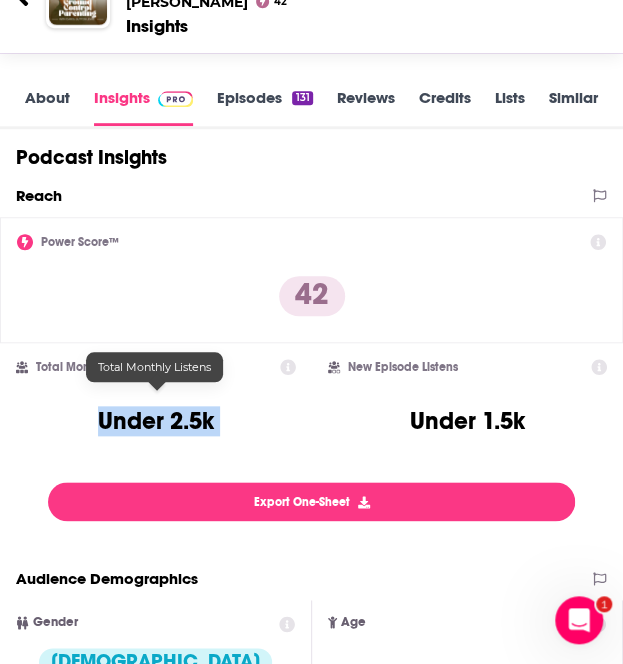 click on "Under 2.5k" at bounding box center (156, 421) 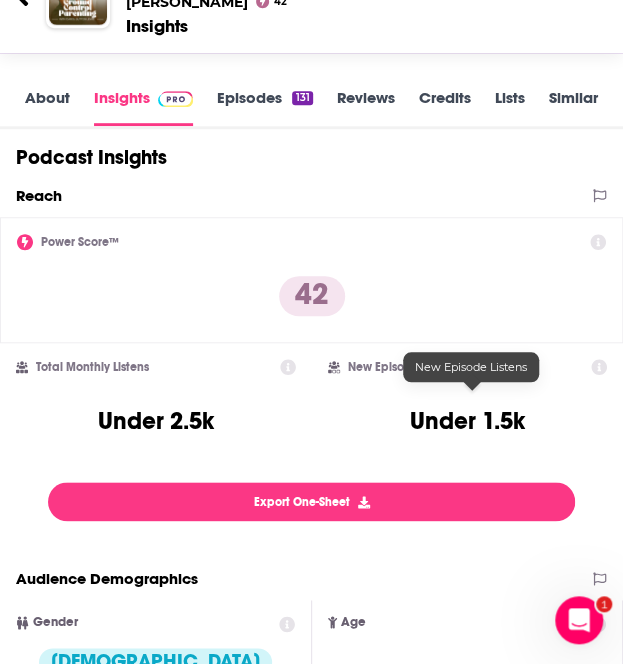 click on "New Episode Listens Under 1.5k" at bounding box center (468, 405) 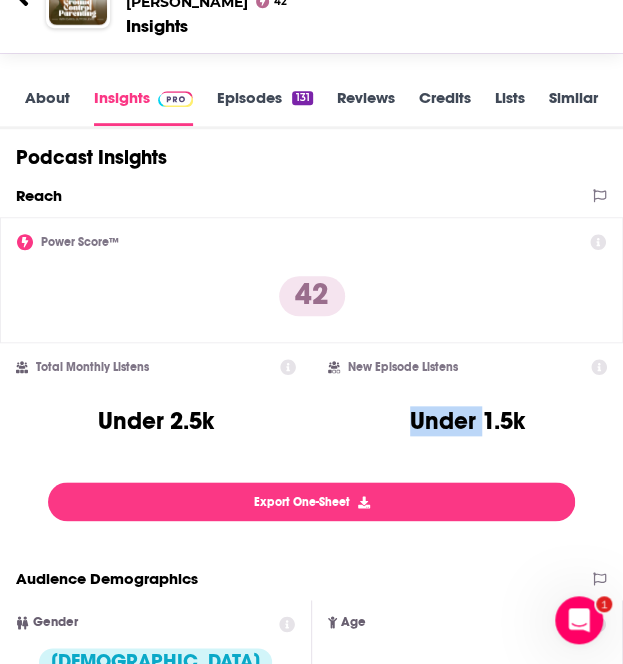 click on "New Episode Listens Under 1.5k" at bounding box center [468, 405] 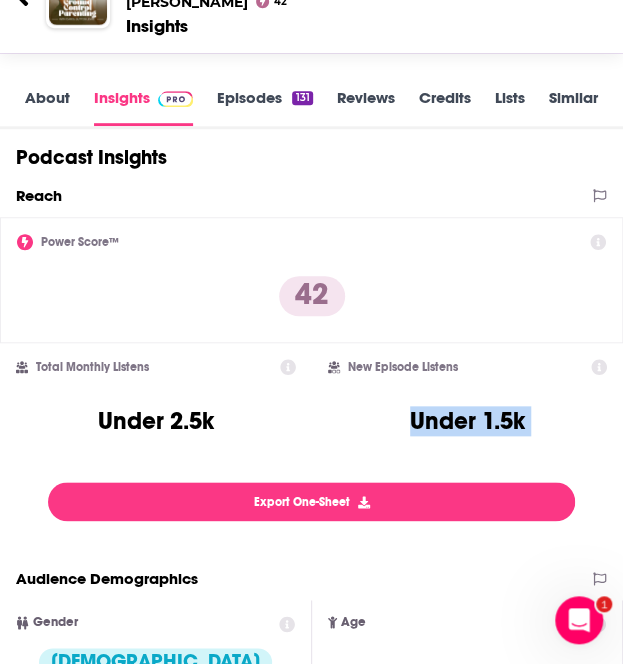 click on "New Episode Listens Under 1.5k" at bounding box center [468, 405] 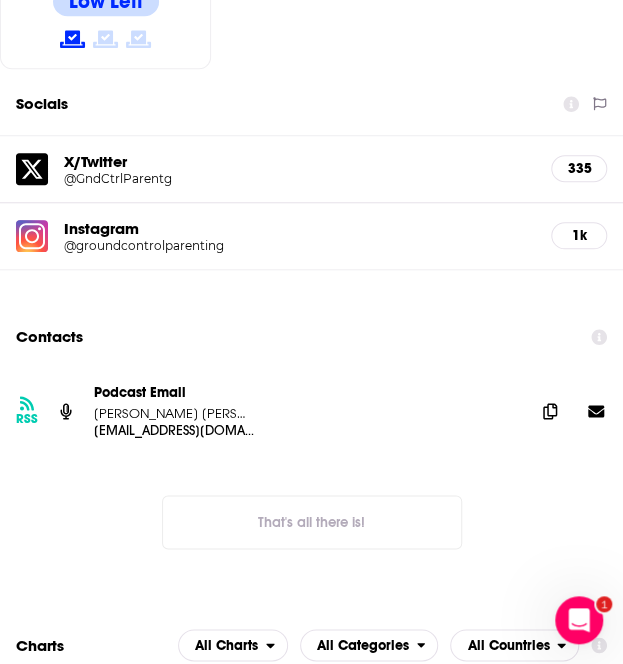 scroll, scrollTop: 2180, scrollLeft: 0, axis: vertical 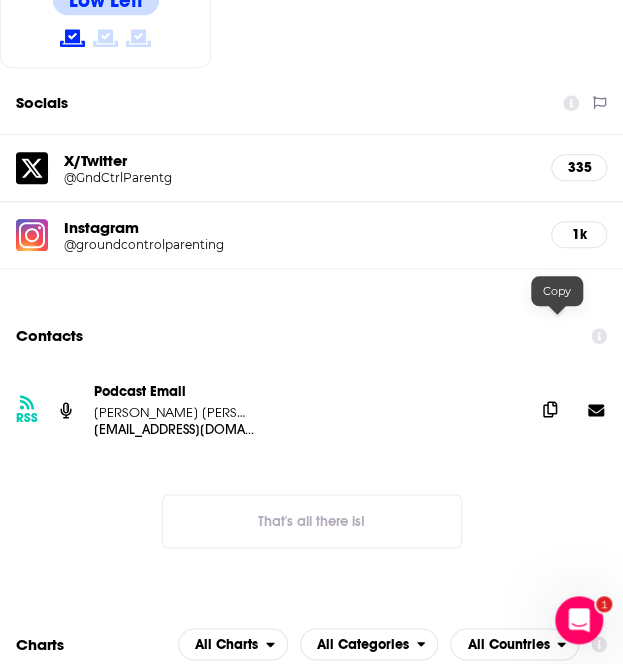 click 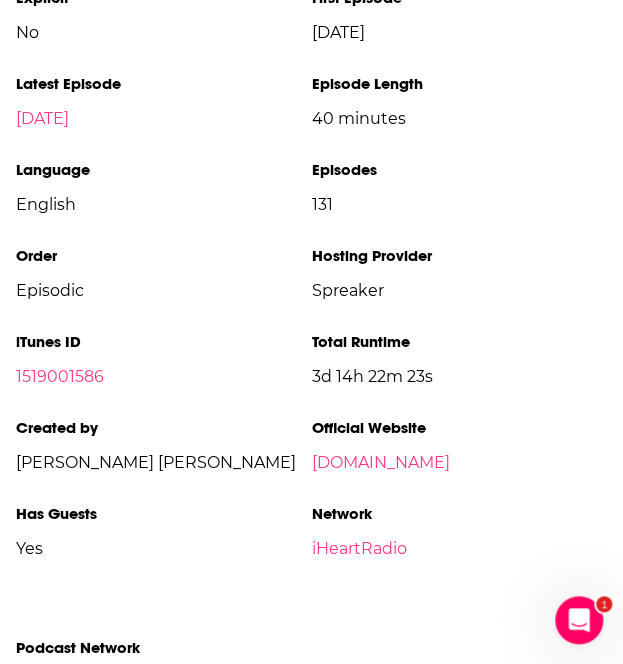 scroll, scrollTop: 3562, scrollLeft: 0, axis: vertical 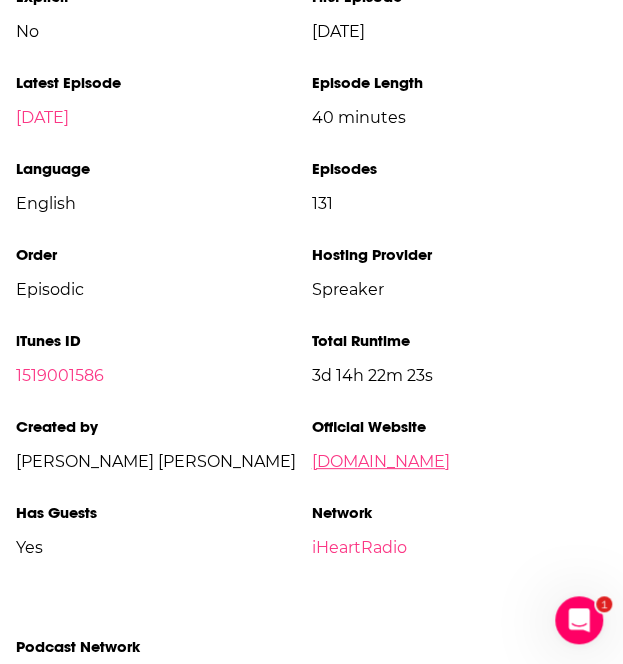 click on "[DOMAIN_NAME]" at bounding box center [381, 461] 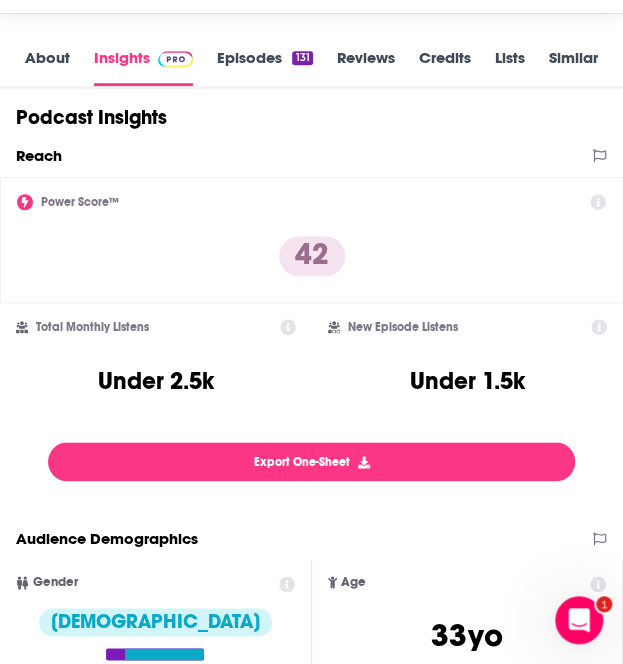 scroll, scrollTop: 0, scrollLeft: 0, axis: both 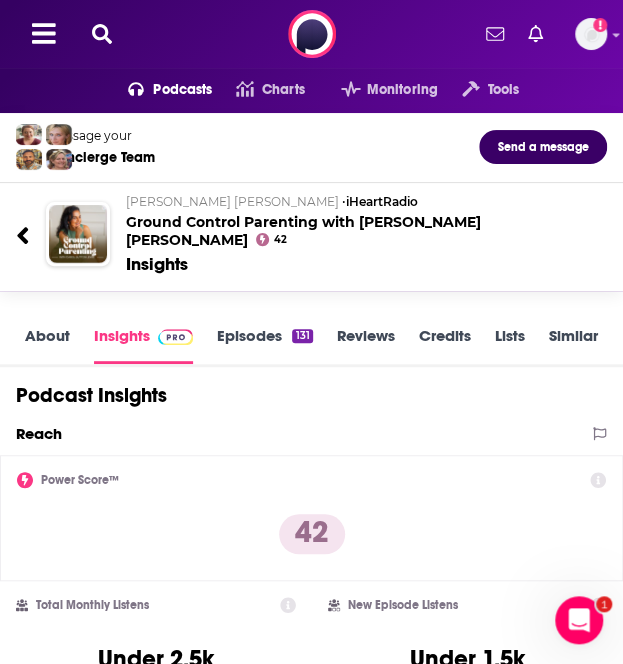 click 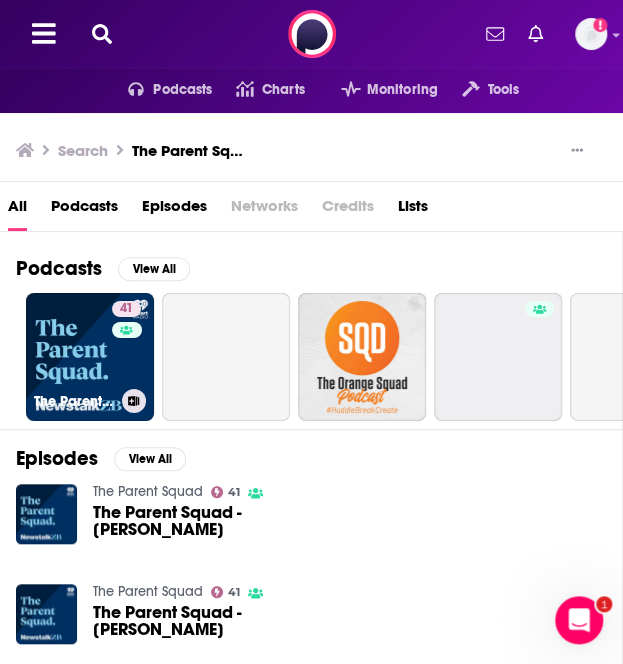 click on "41" at bounding box center (129, 345) 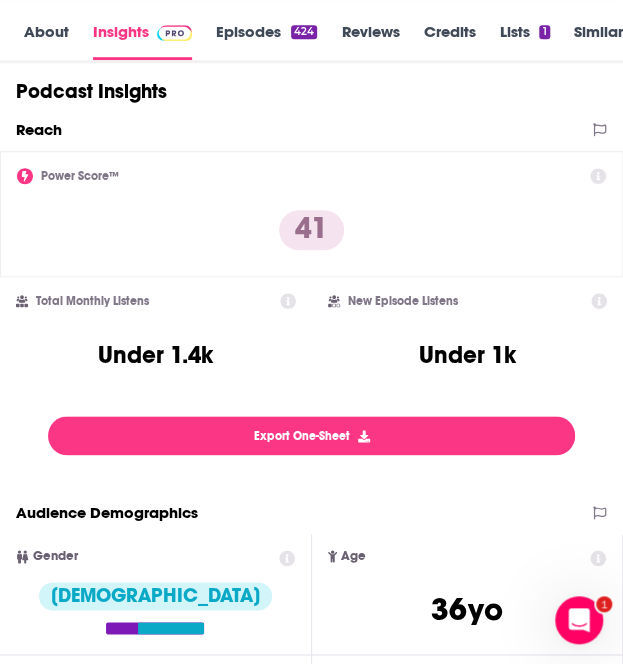 scroll, scrollTop: 289, scrollLeft: 0, axis: vertical 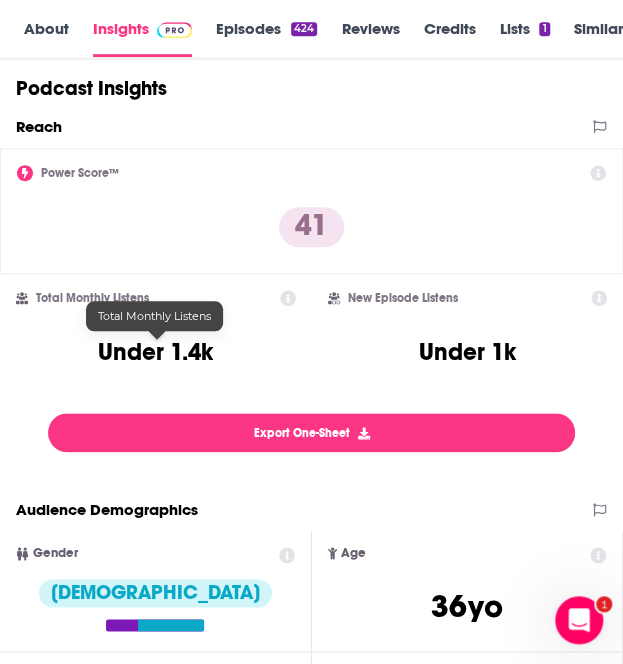 click on "Under 1.4k" at bounding box center (155, 352) 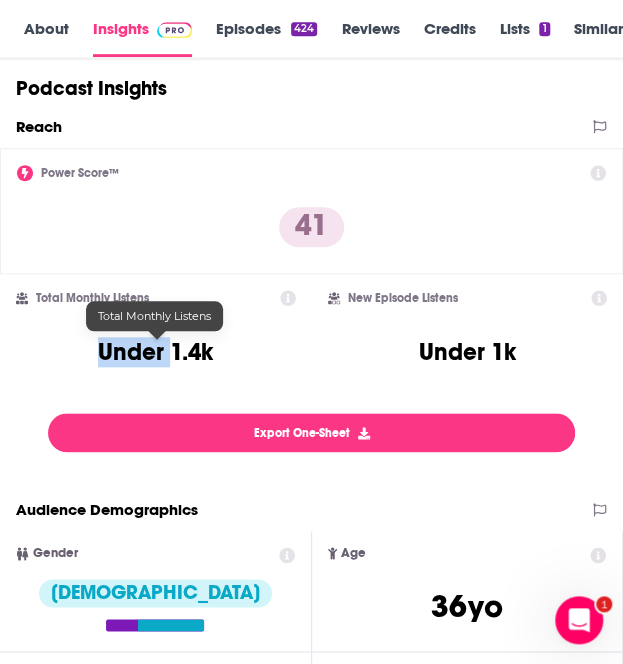 click on "Under 1.4k" at bounding box center (155, 352) 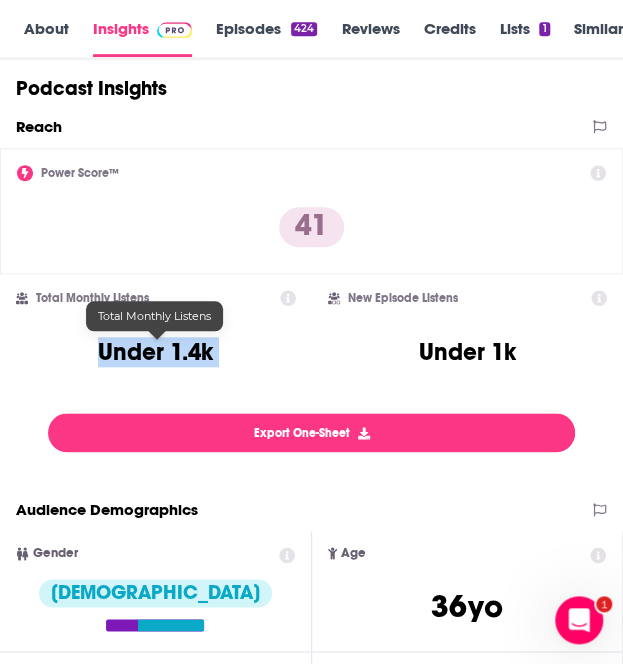 click on "Under 1.4k" at bounding box center [155, 352] 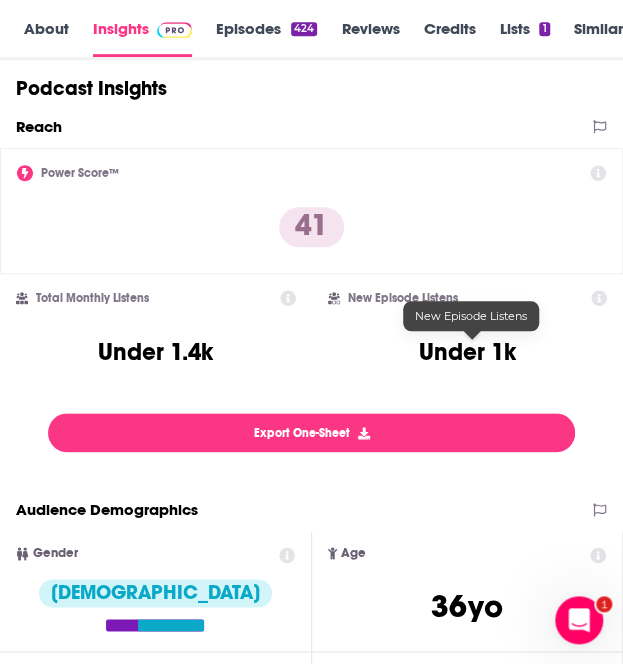 click on "Under 1k" at bounding box center (467, 352) 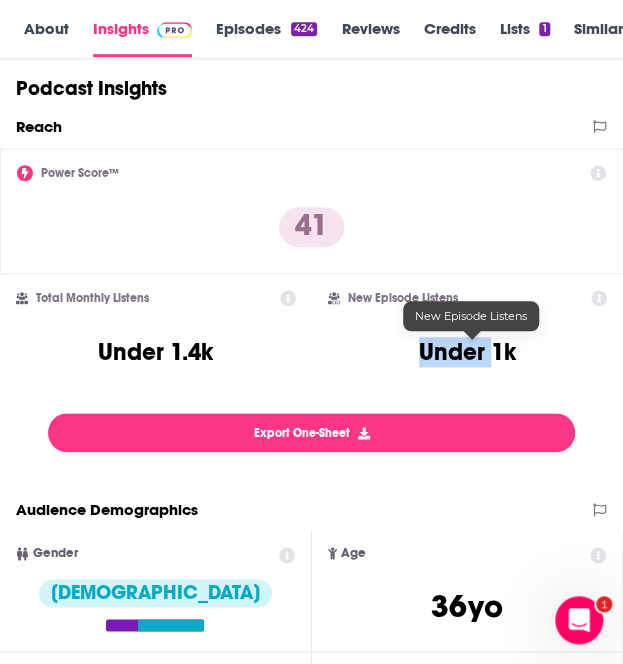 click on "Under 1k" at bounding box center (467, 352) 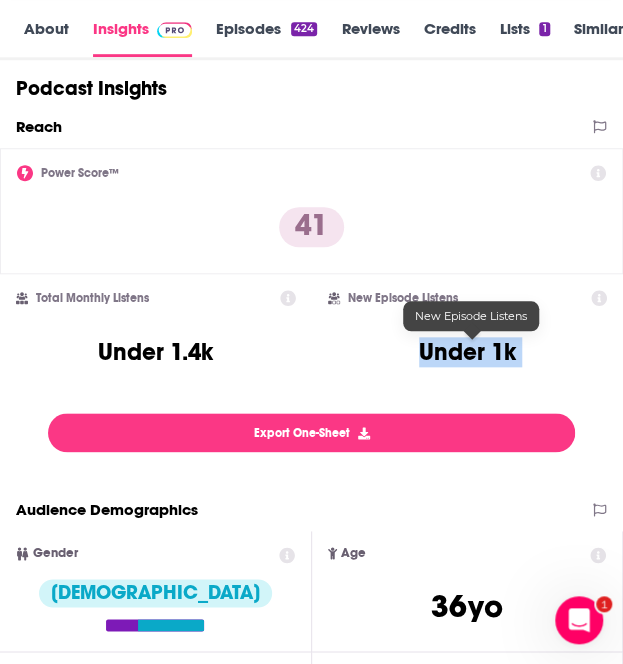 click on "Under 1k" at bounding box center [467, 352] 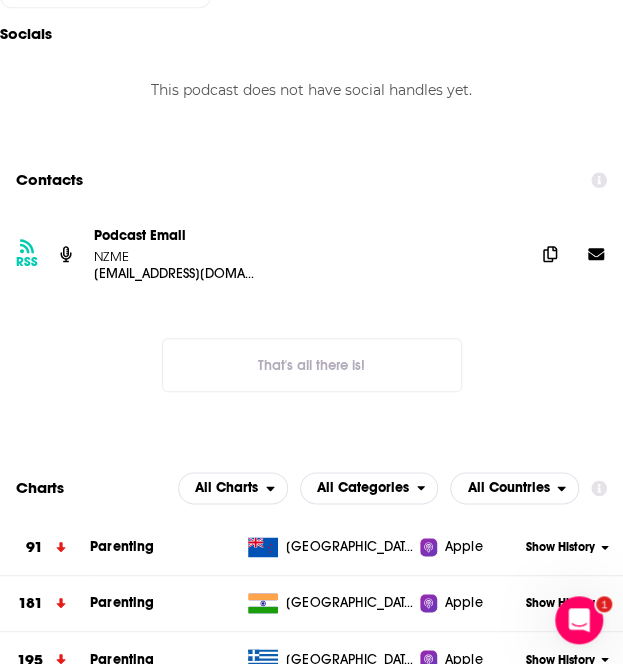 scroll, scrollTop: 2178, scrollLeft: 0, axis: vertical 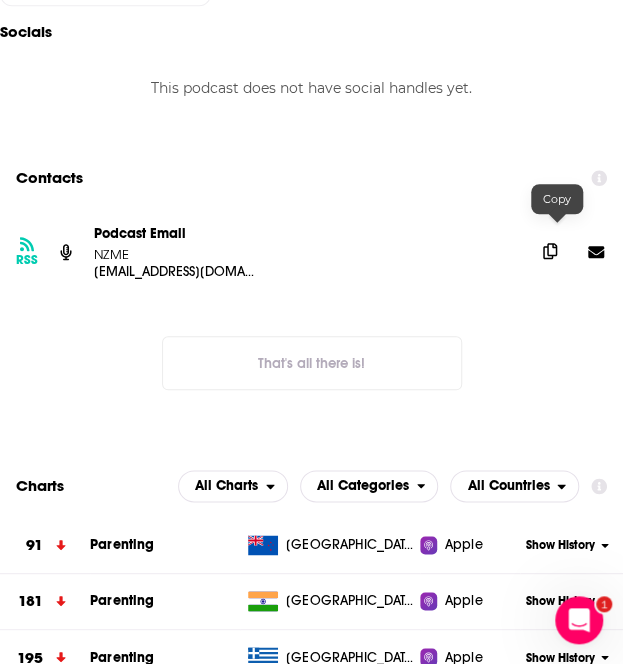 click at bounding box center [550, 251] 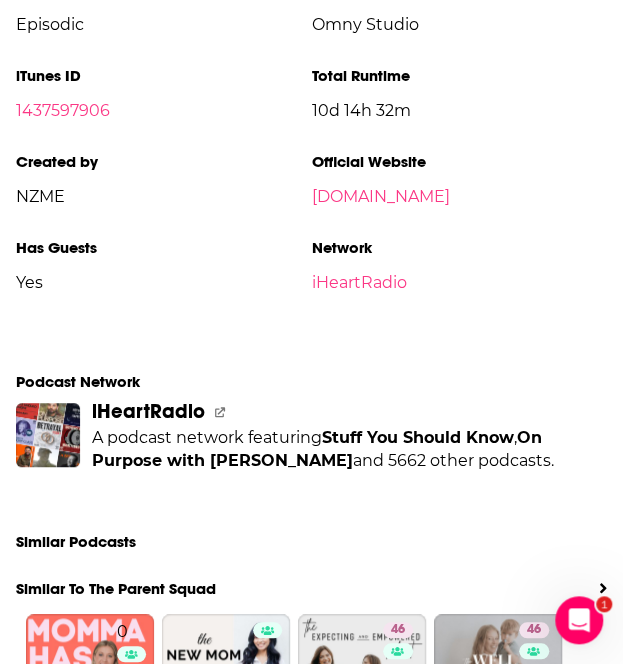 scroll, scrollTop: 3754, scrollLeft: 0, axis: vertical 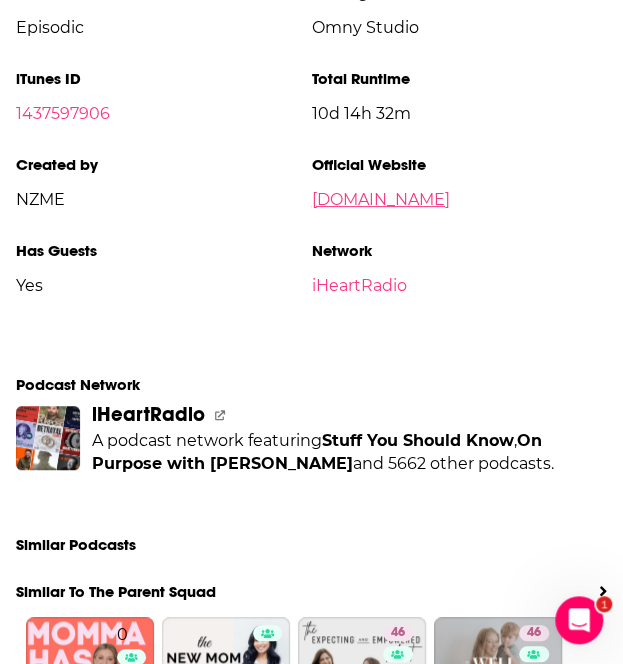 click on "newstalkzb.co.nz" at bounding box center [381, 199] 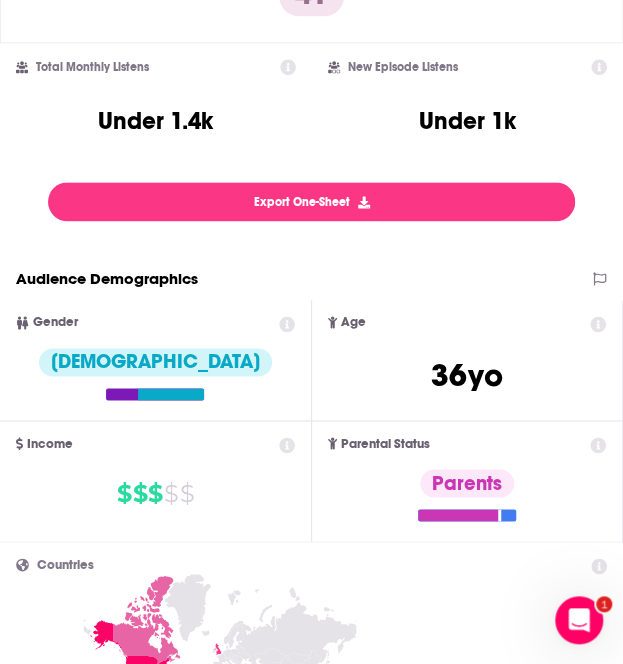 scroll, scrollTop: 0, scrollLeft: 0, axis: both 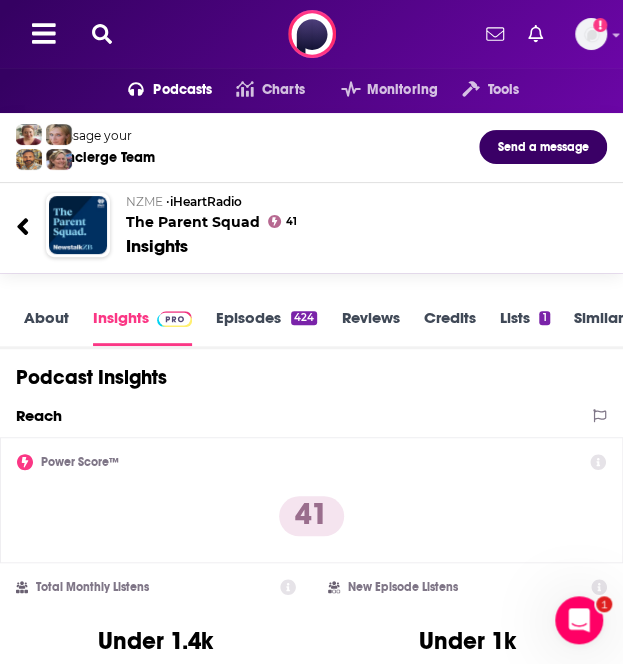 click 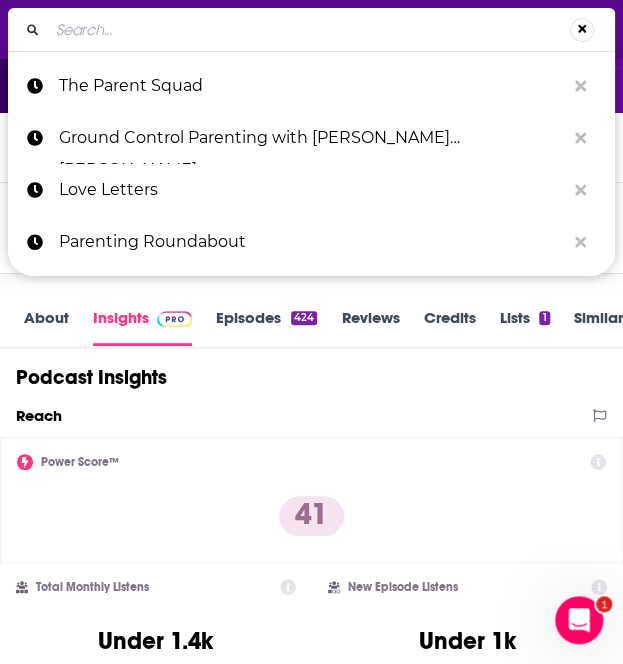 type on "Untidy" 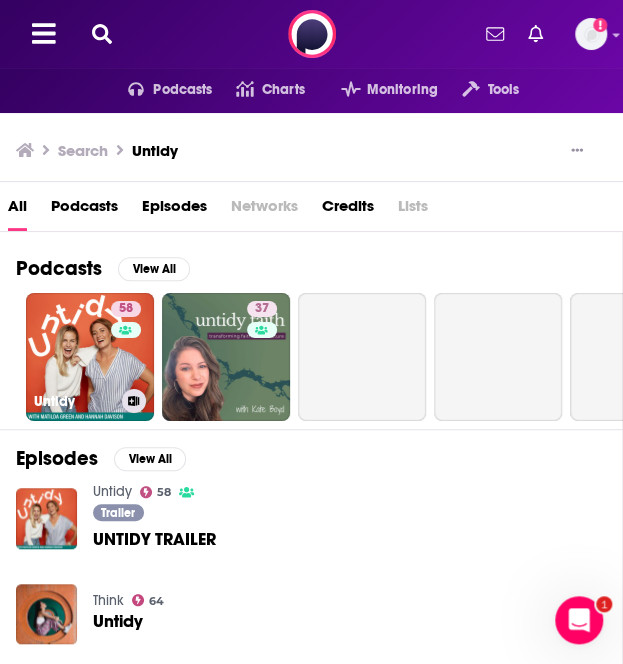 click on "58 Untidy" at bounding box center (90, 357) 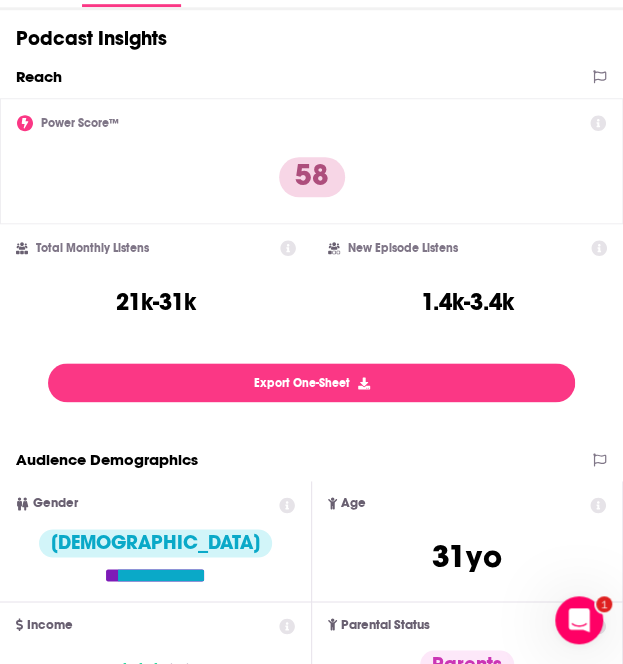 scroll, scrollTop: 338, scrollLeft: 0, axis: vertical 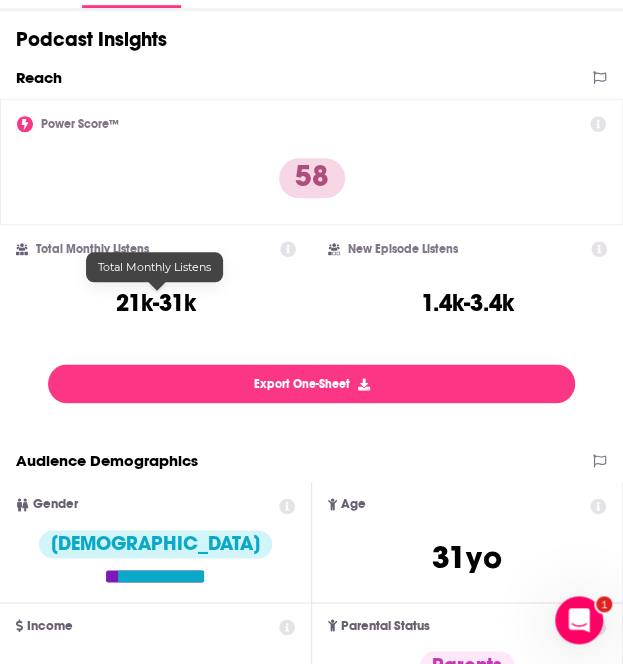 click on "21k-31k" at bounding box center [156, 303] 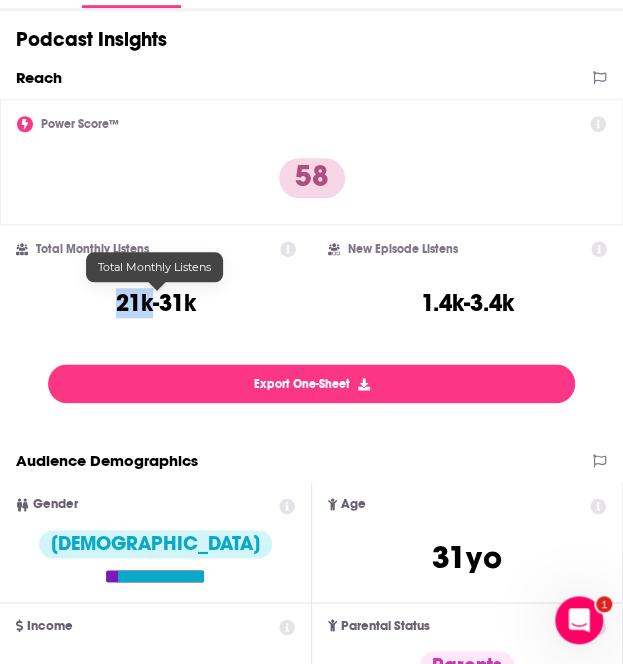 click on "21k-31k" at bounding box center [156, 303] 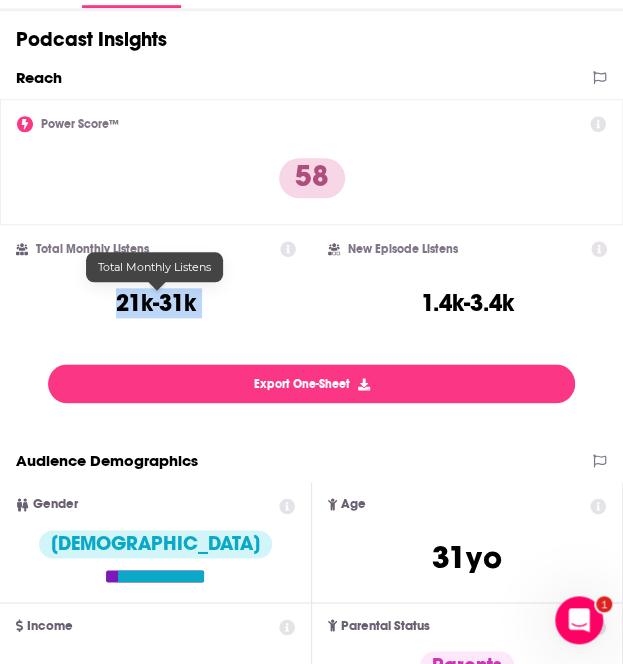 click on "21k-31k" at bounding box center (156, 303) 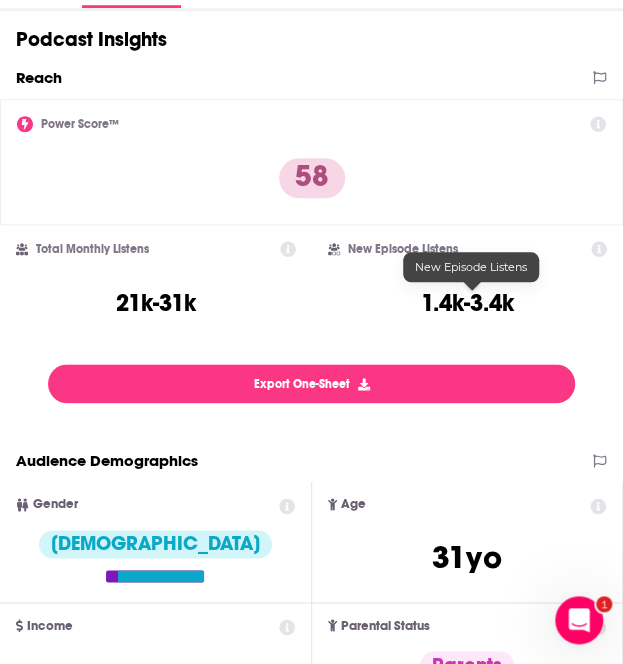 click on "1.4k-3.4k" at bounding box center (467, 303) 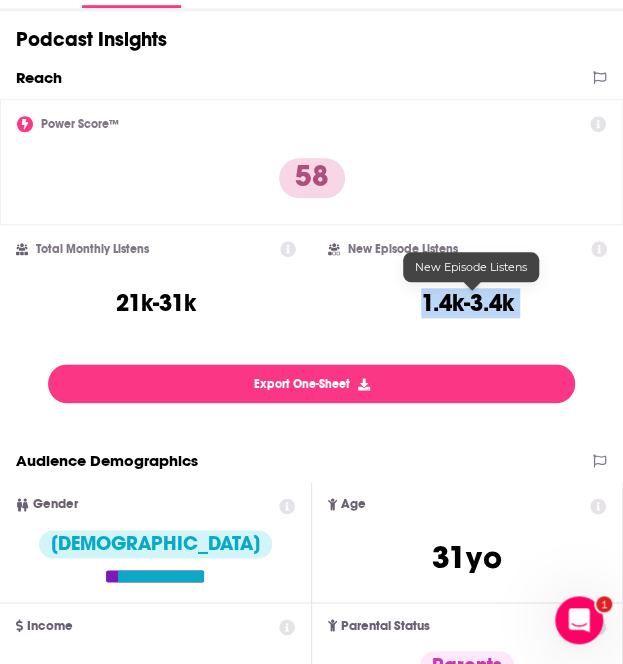 click on "1.4k-3.4k" at bounding box center [467, 303] 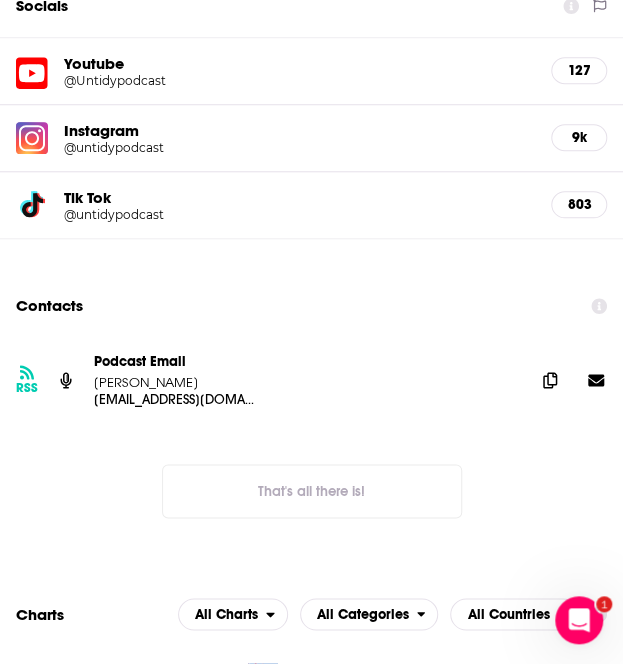 scroll, scrollTop: 2264, scrollLeft: 0, axis: vertical 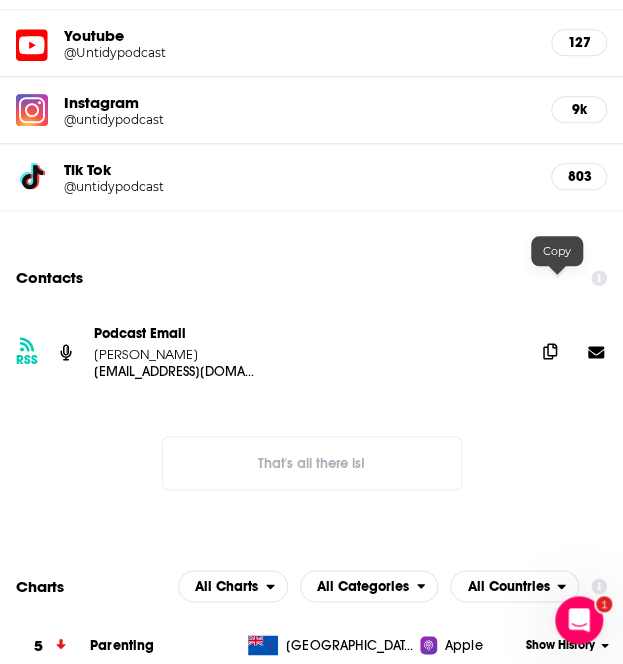 click 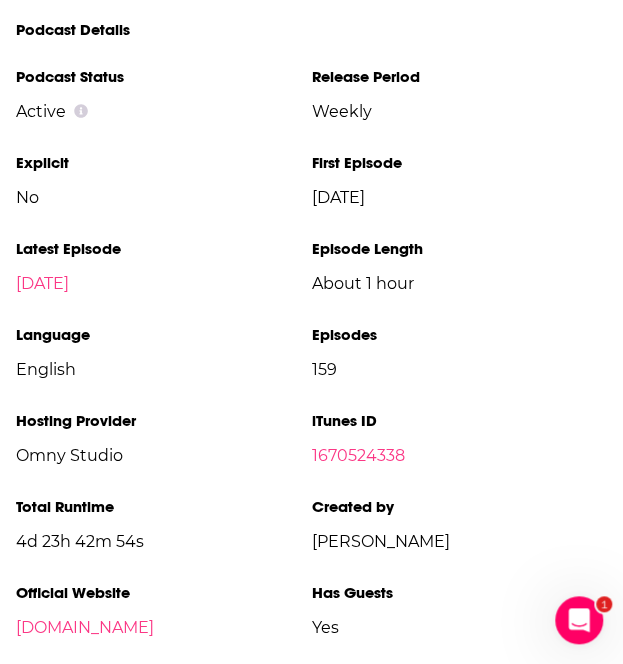scroll, scrollTop: 3840, scrollLeft: 0, axis: vertical 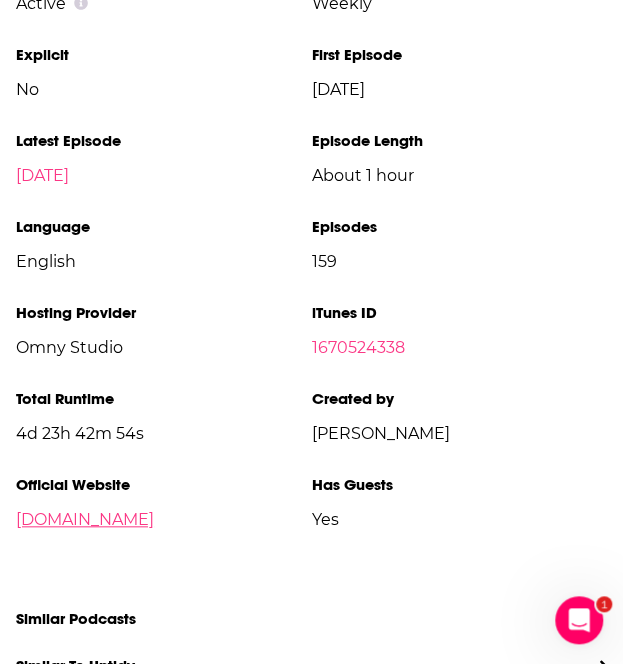 click on "untidypodcast.com" at bounding box center [85, 519] 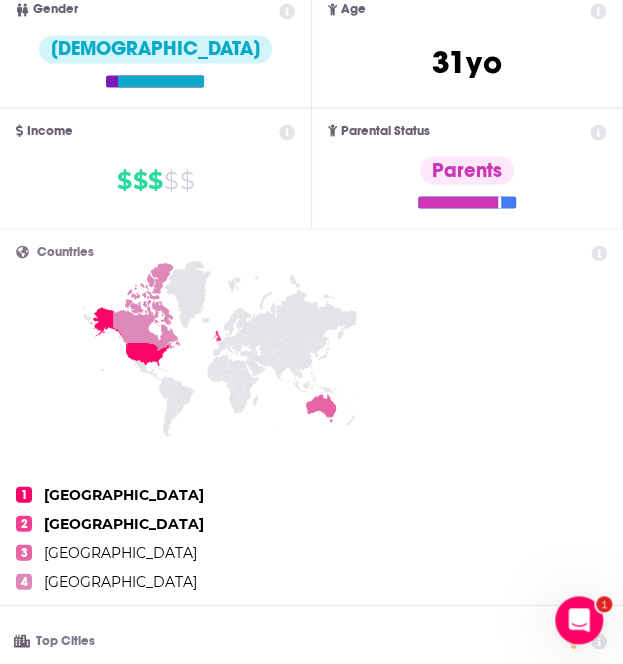 scroll, scrollTop: 0, scrollLeft: 0, axis: both 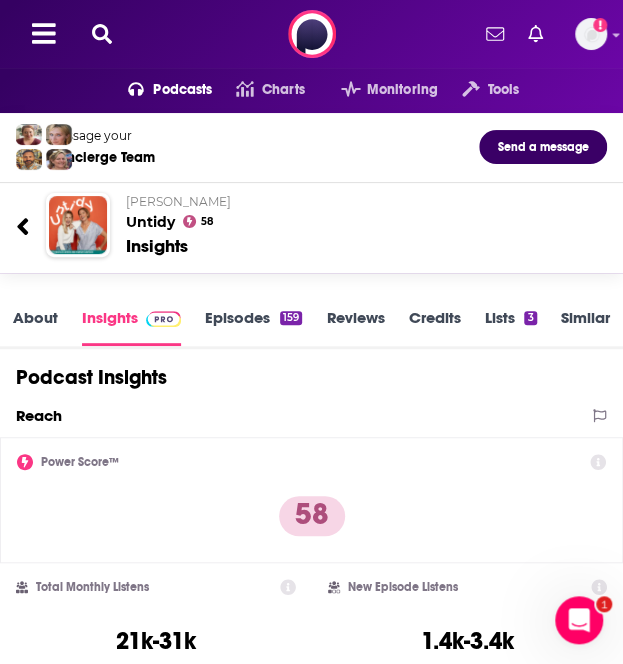 click 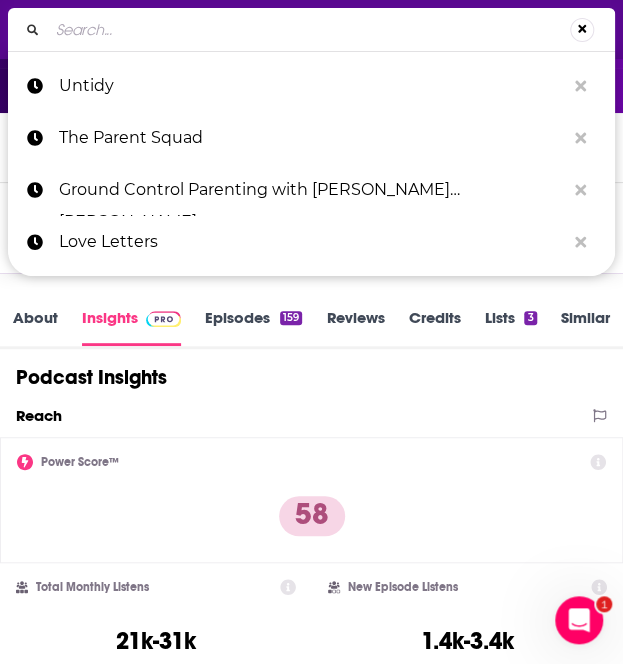 type on "Famous at Home" 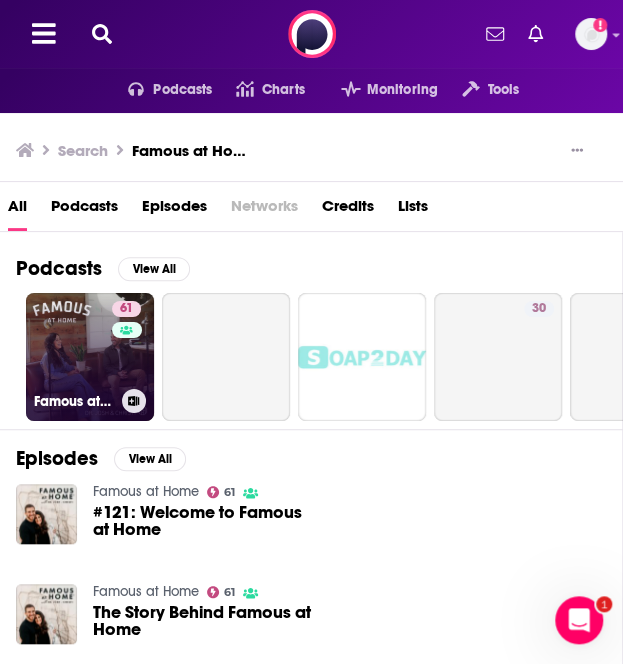 click on "61 Famous at Home" at bounding box center [90, 357] 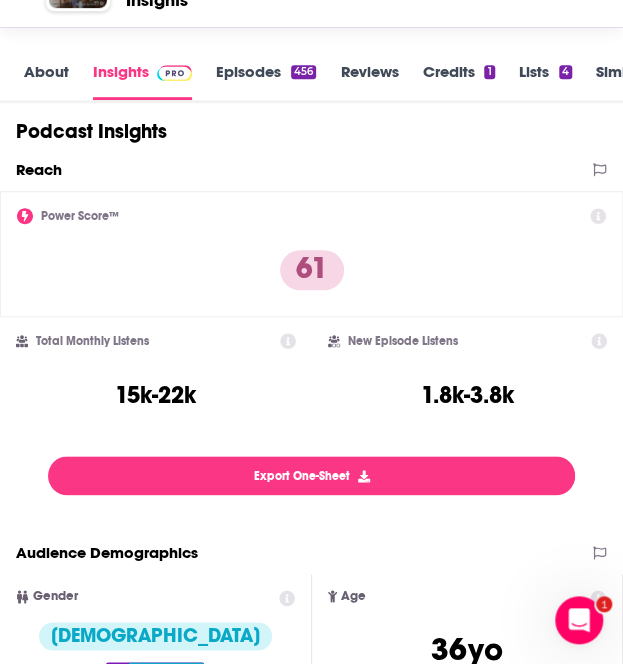 scroll, scrollTop: 272, scrollLeft: 0, axis: vertical 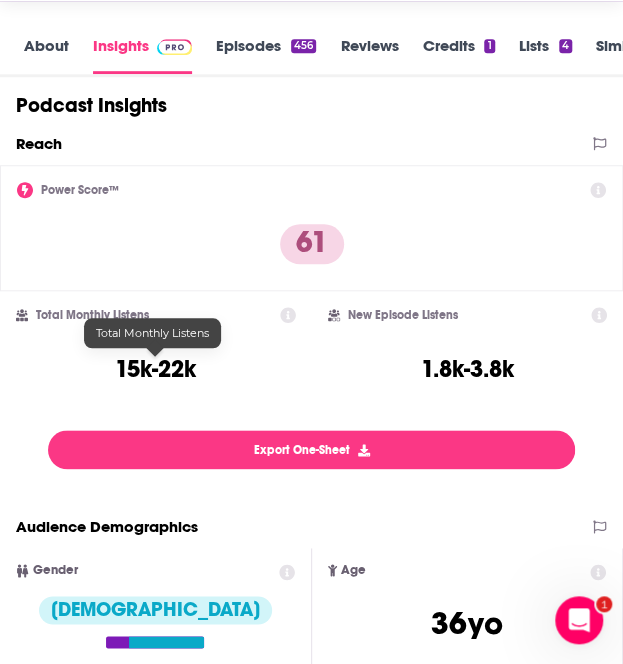 click on "15k-22k" at bounding box center [155, 369] 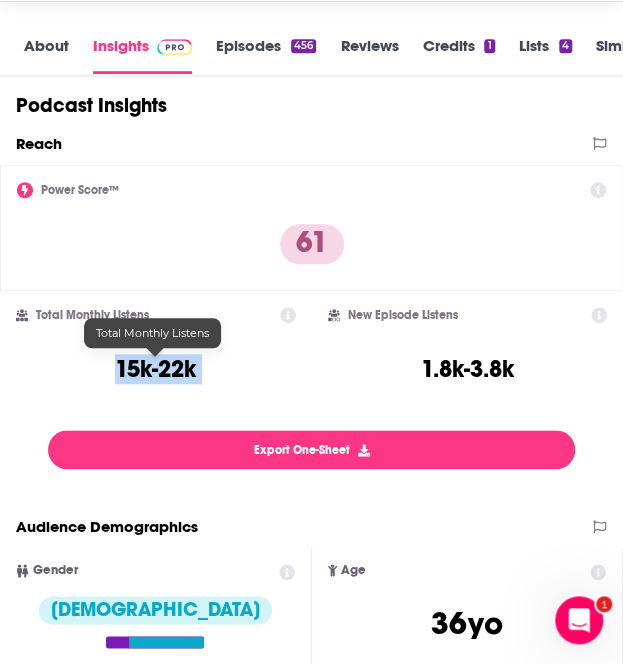 click on "15k-22k" at bounding box center [155, 369] 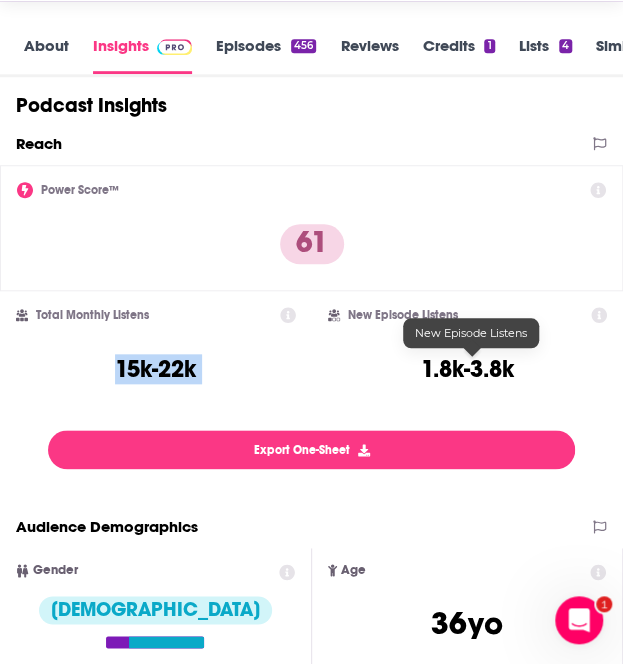 click on "1.8k-3.8k" at bounding box center (467, 369) 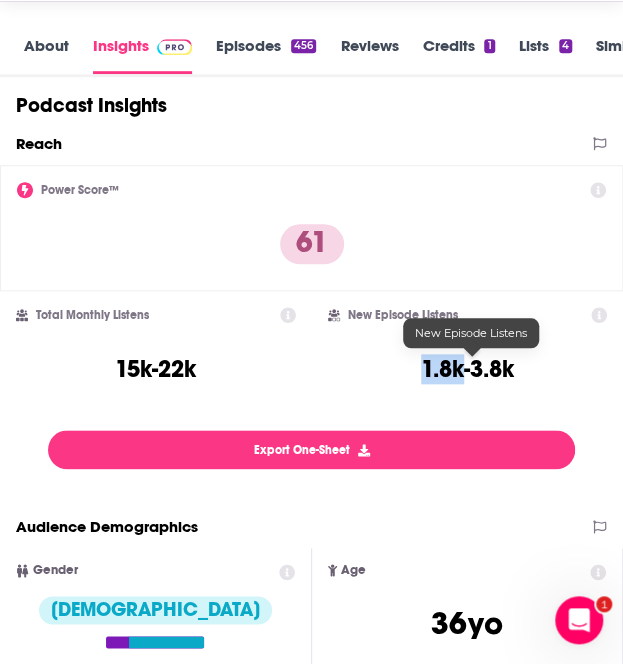 click on "1.8k-3.8k" at bounding box center [467, 369] 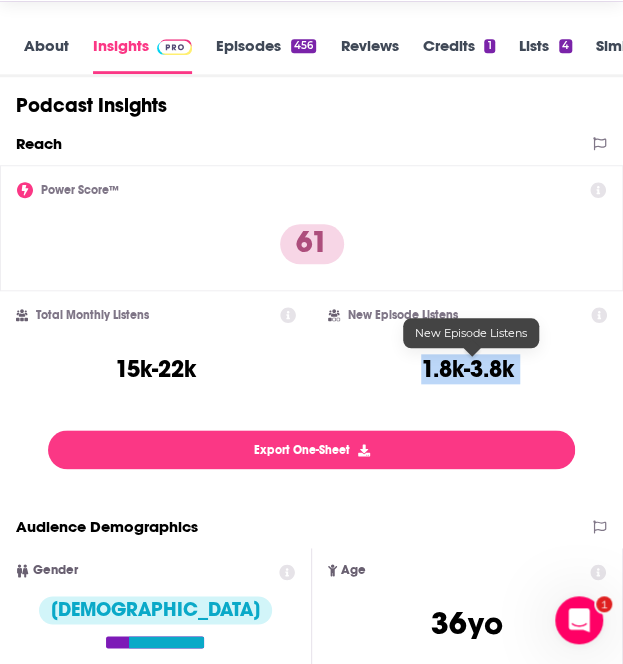 click on "1.8k-3.8k" at bounding box center (467, 369) 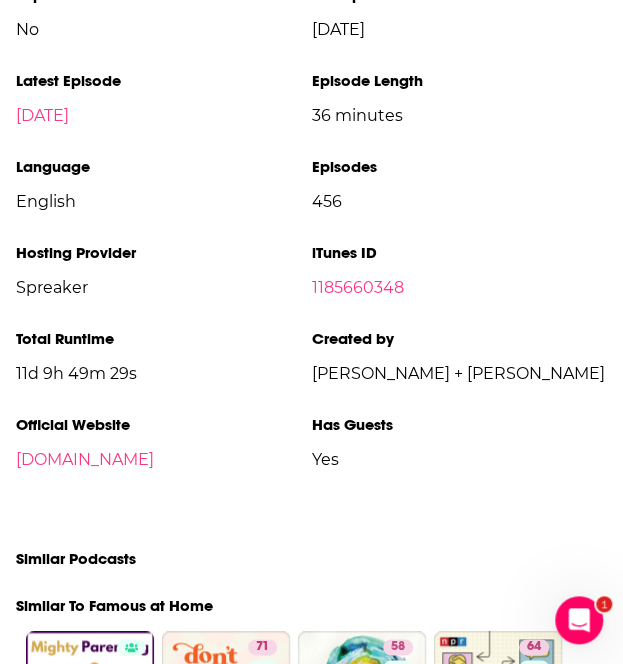 scroll, scrollTop: 3880, scrollLeft: 0, axis: vertical 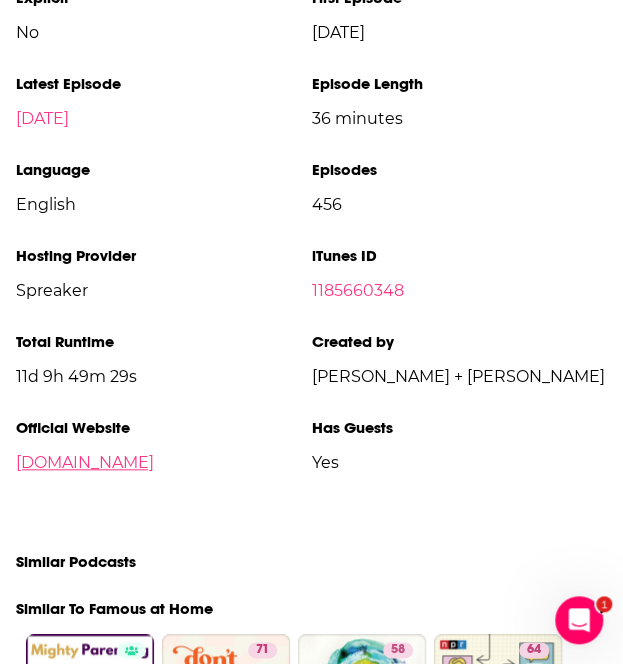 click on "[DOMAIN_NAME]" at bounding box center (85, 462) 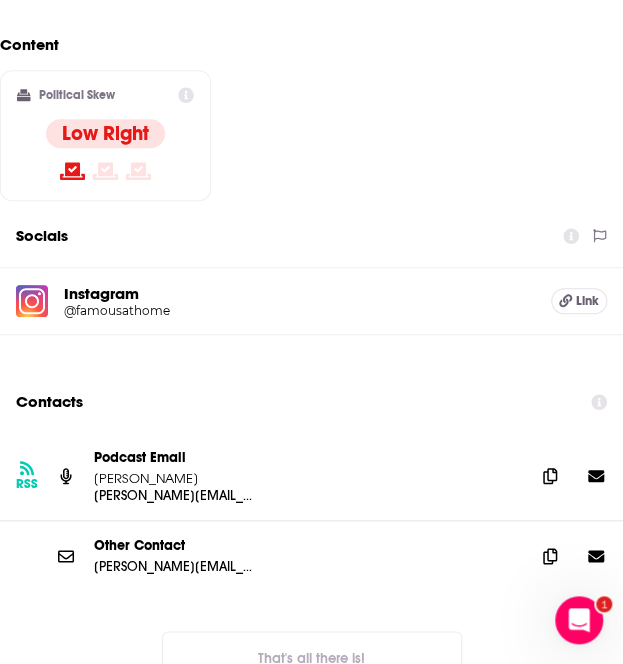 scroll, scrollTop: 1946, scrollLeft: 0, axis: vertical 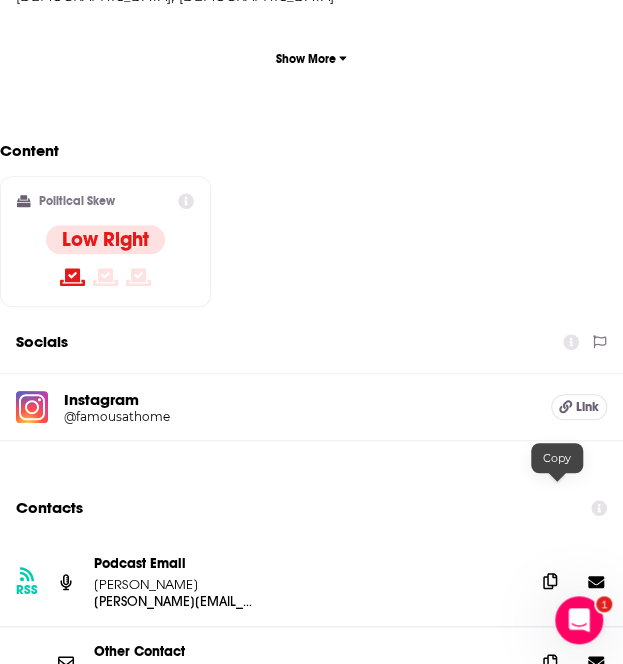 click at bounding box center (550, 581) 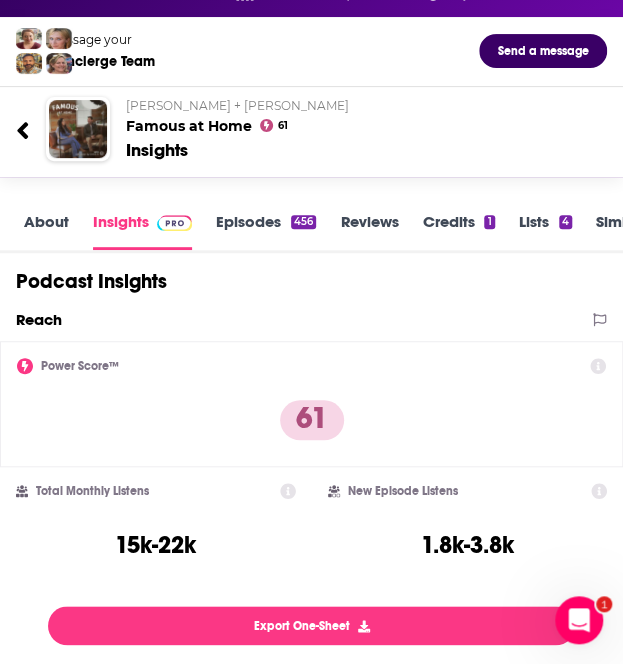 scroll, scrollTop: 0, scrollLeft: 0, axis: both 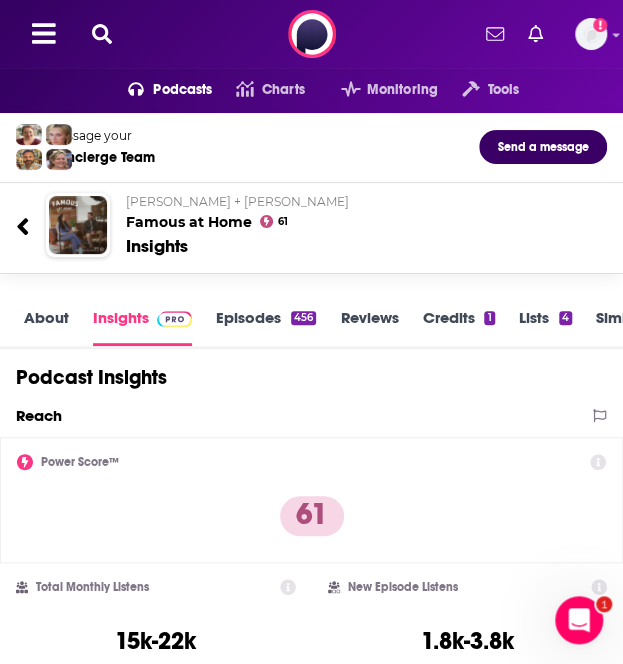 click 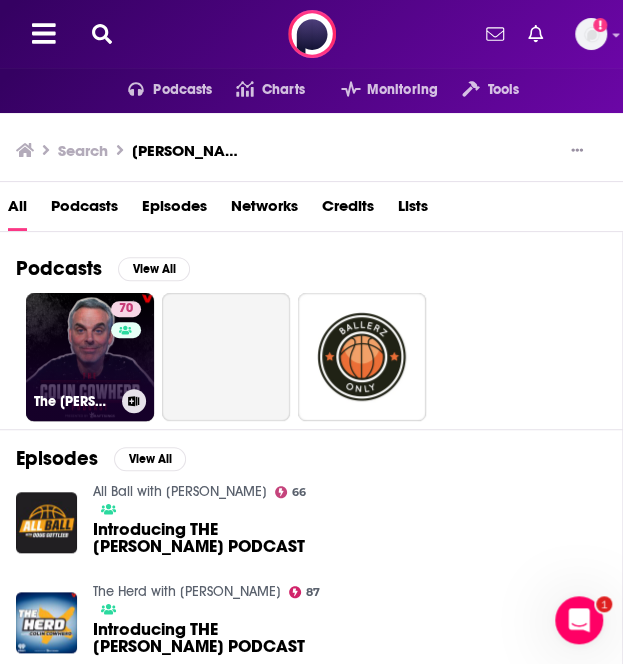 click on "70 The Colin Cowherd Podcast" at bounding box center (90, 357) 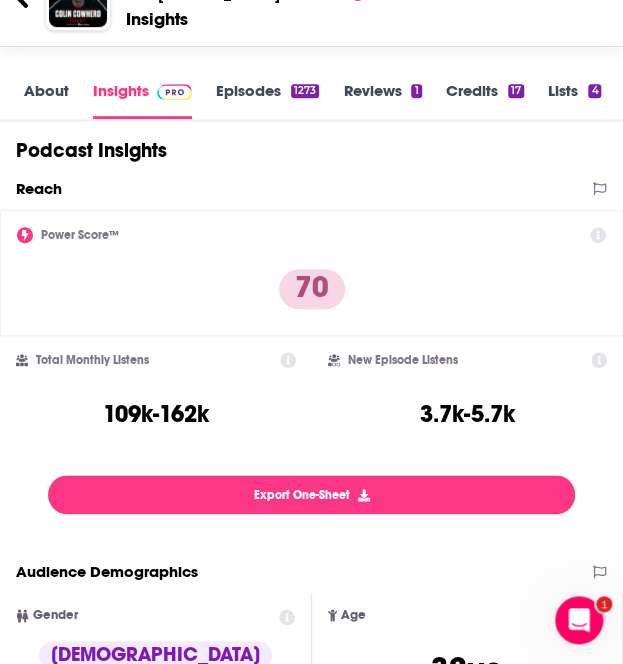 scroll, scrollTop: 236, scrollLeft: 0, axis: vertical 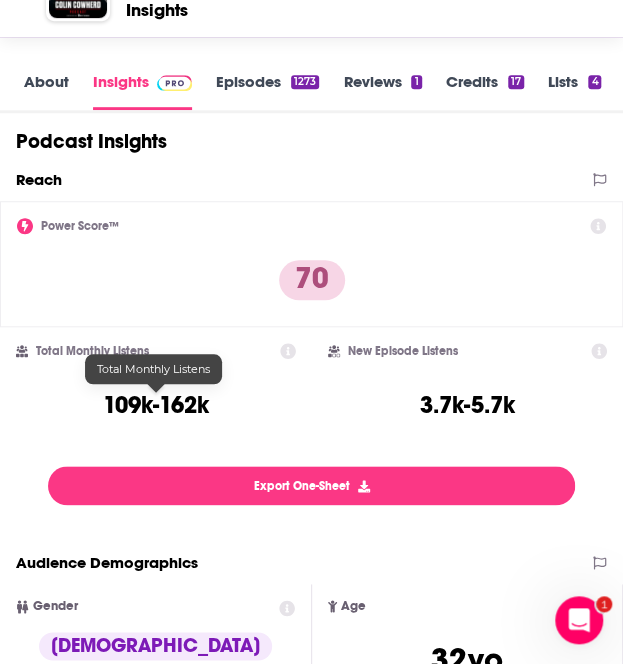 click on "109k-162k" at bounding box center [156, 405] 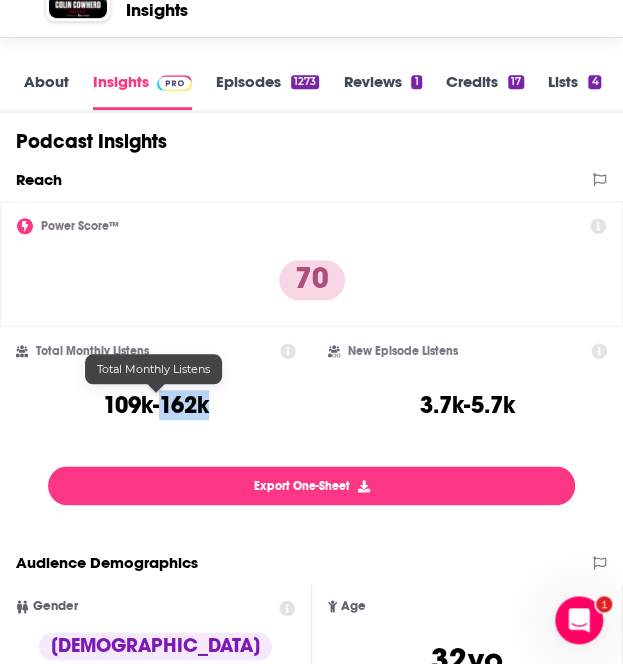 click on "109k-162k" at bounding box center (156, 405) 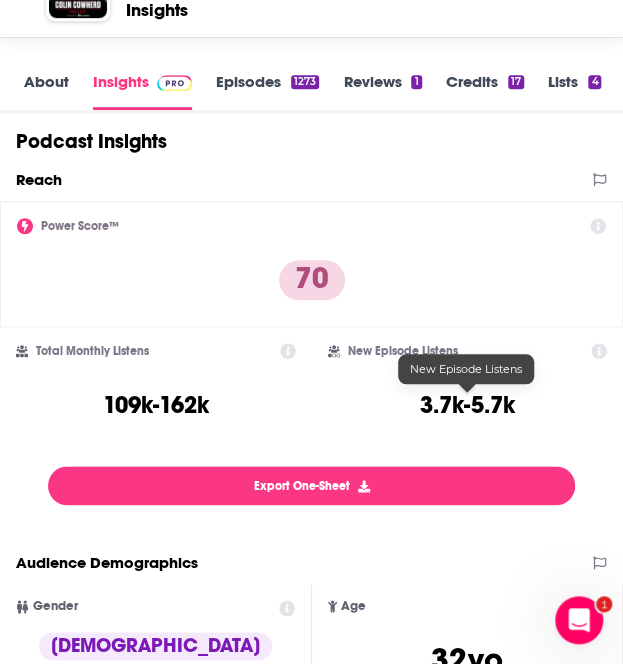 click on "3.7k-5.7k" at bounding box center (467, 405) 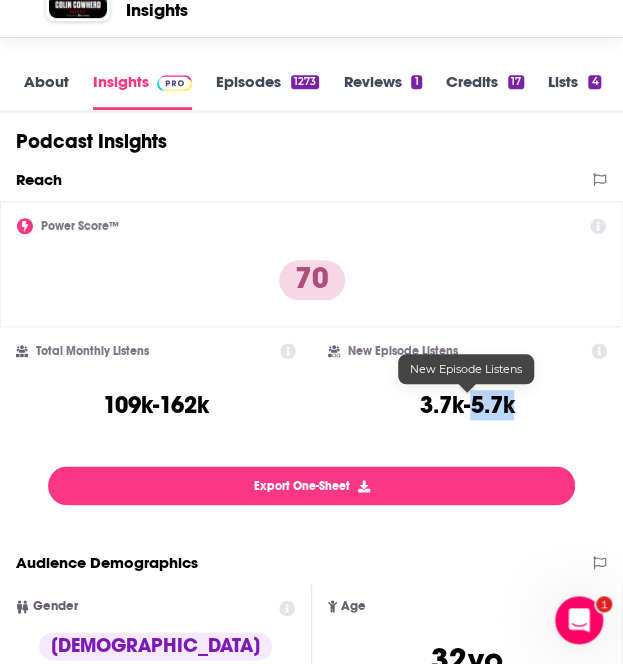 click on "3.7k-5.7k" at bounding box center [467, 405] 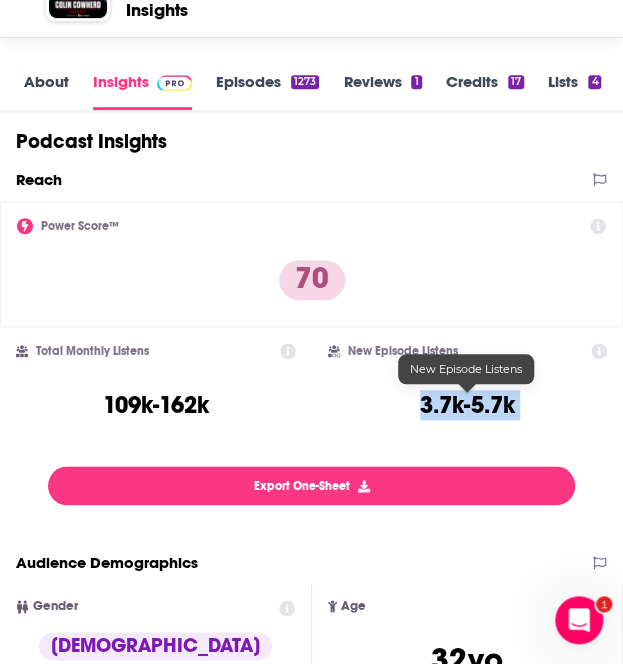 click on "3.7k-5.7k" at bounding box center [467, 405] 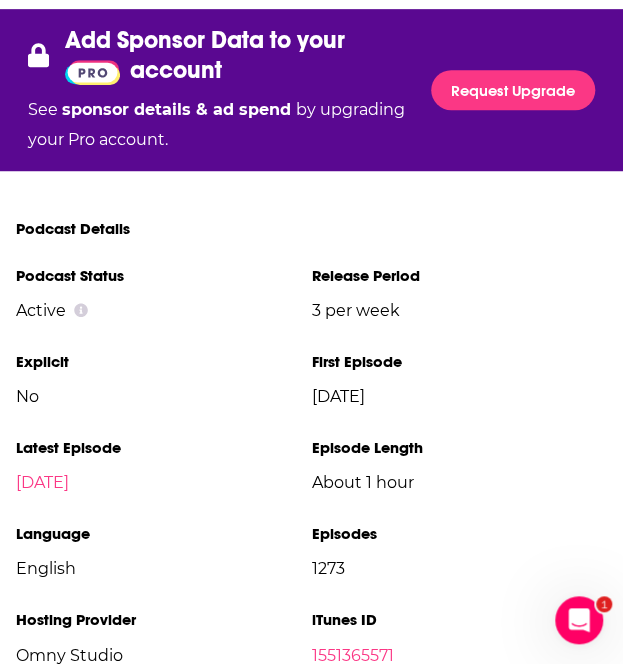 scroll, scrollTop: 4427, scrollLeft: 0, axis: vertical 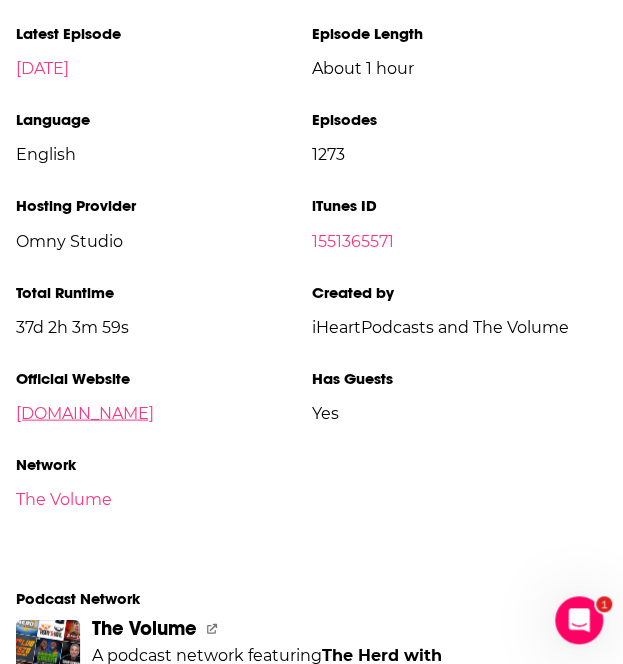 click on "iheart.com" at bounding box center (85, 412) 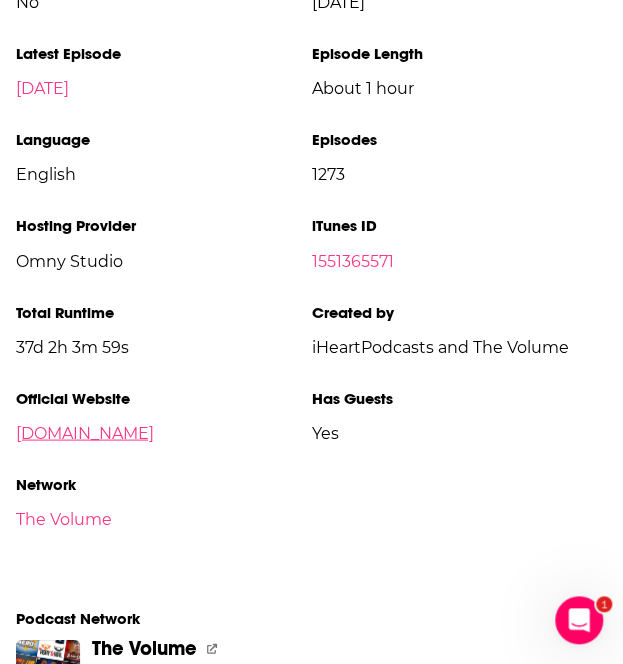 scroll, scrollTop: 4408, scrollLeft: 0, axis: vertical 